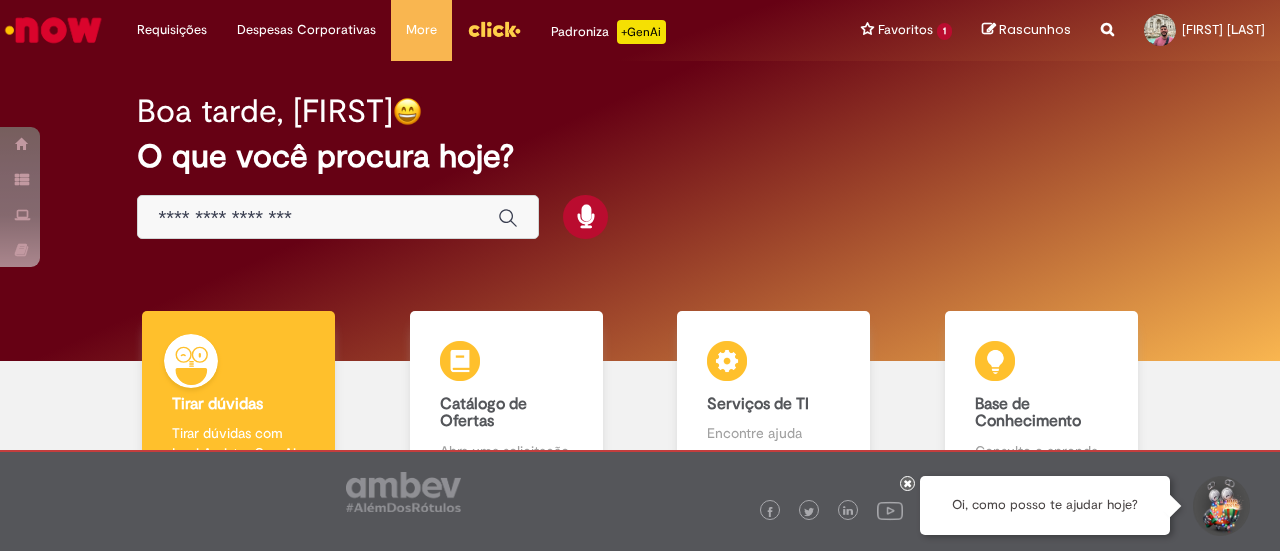 scroll, scrollTop: 0, scrollLeft: 0, axis: both 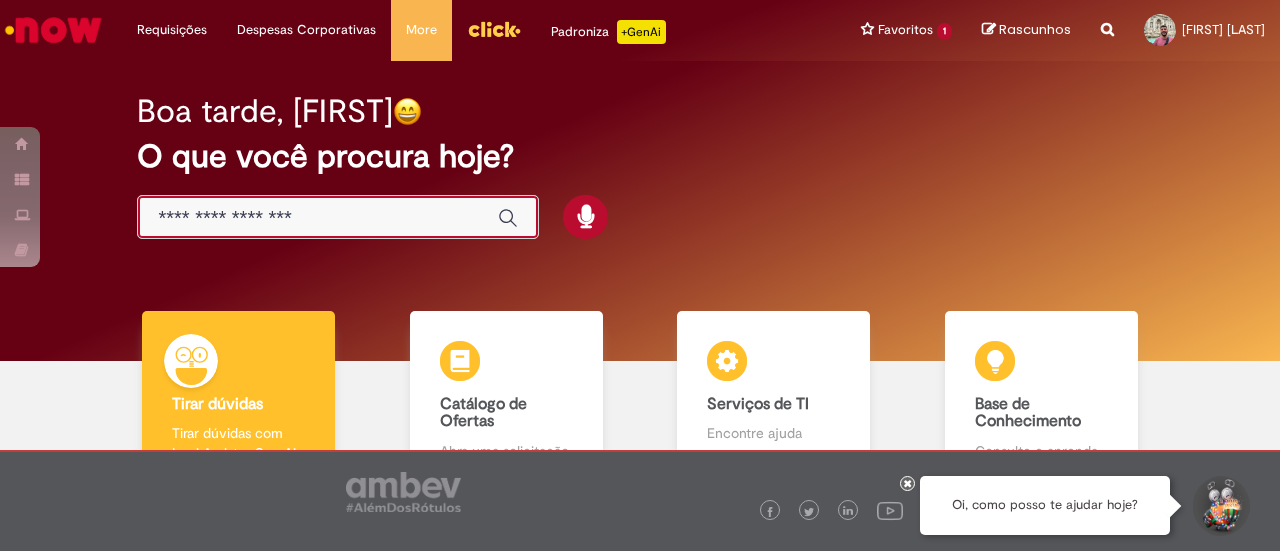 click at bounding box center (318, 218) 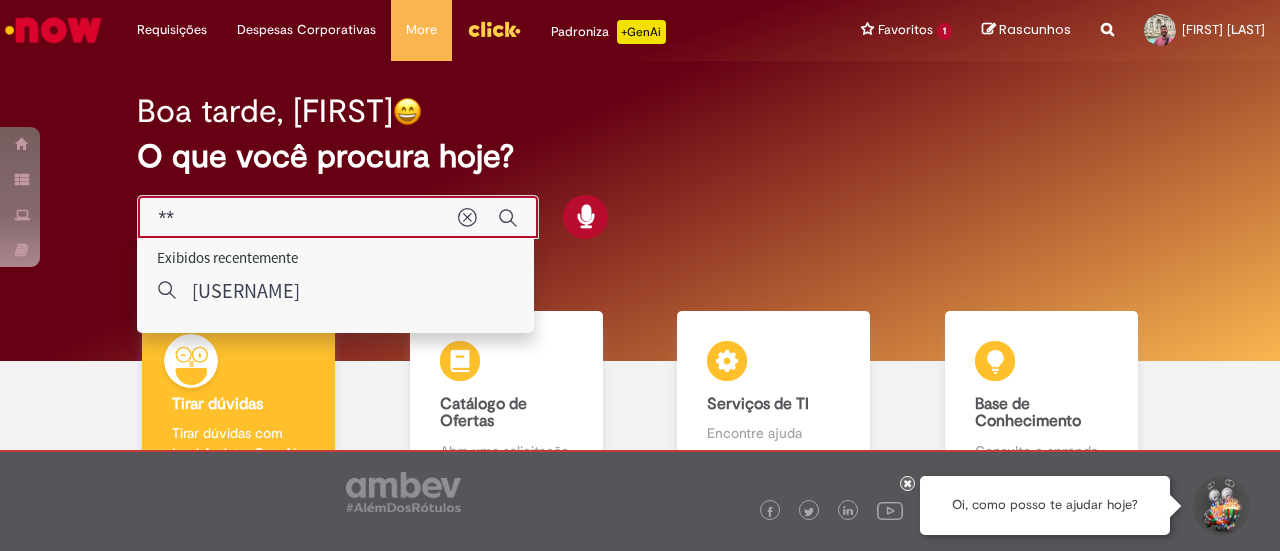type on "*" 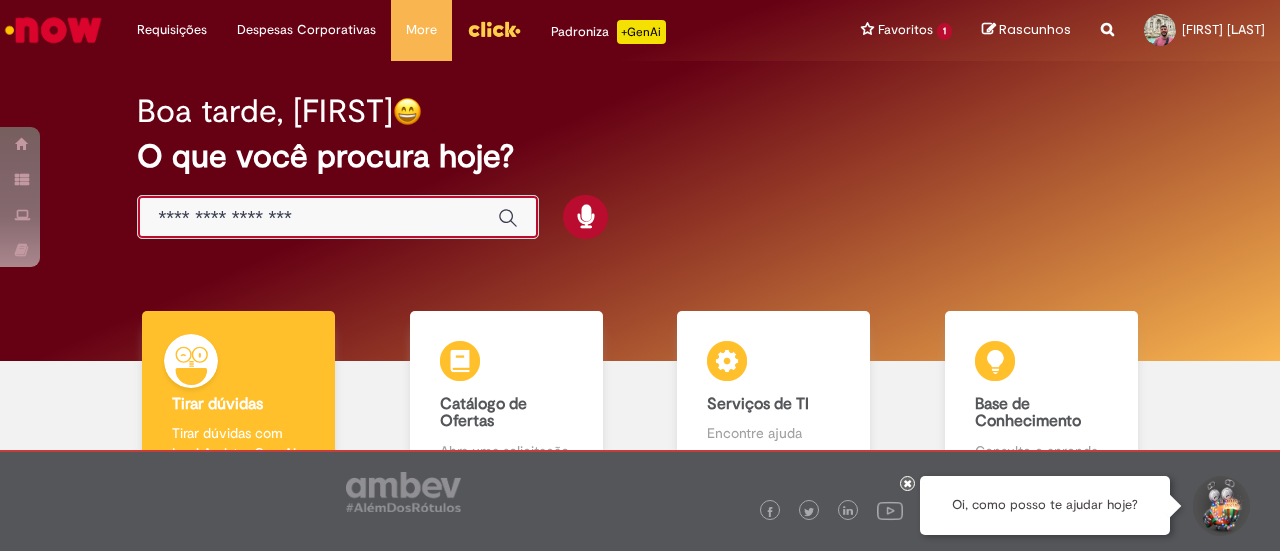 click at bounding box center [318, 218] 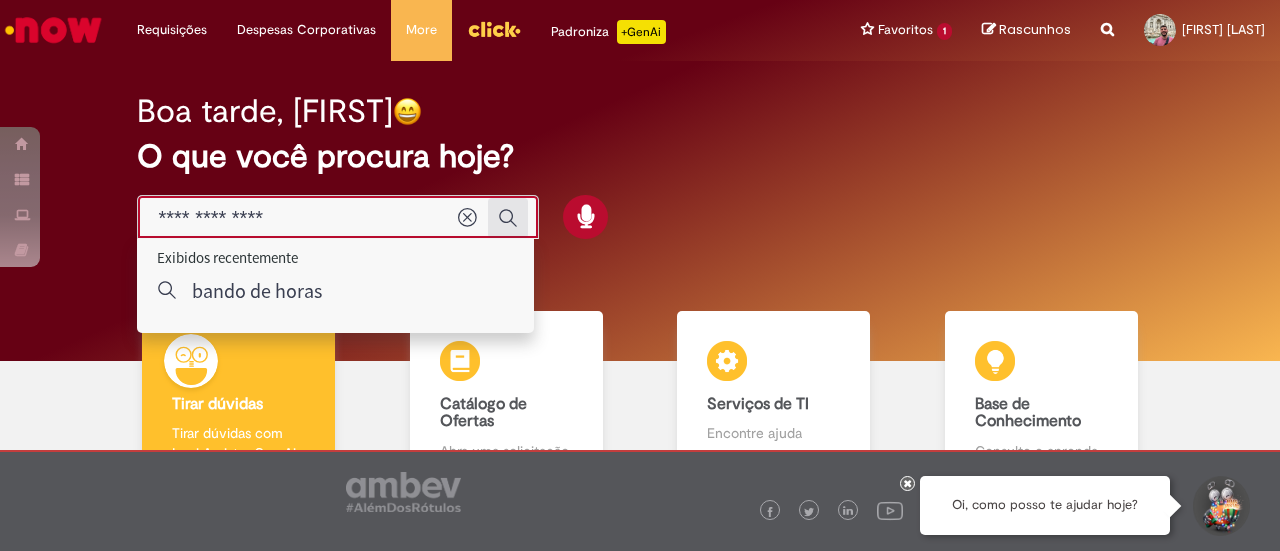 type on "**********" 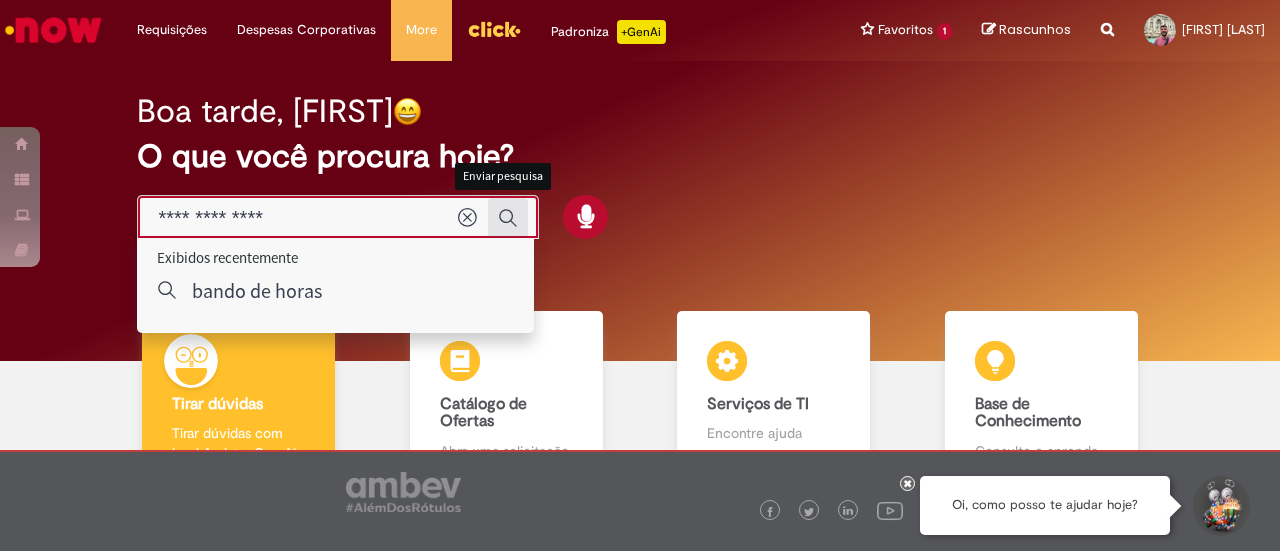 click at bounding box center [508, 218] 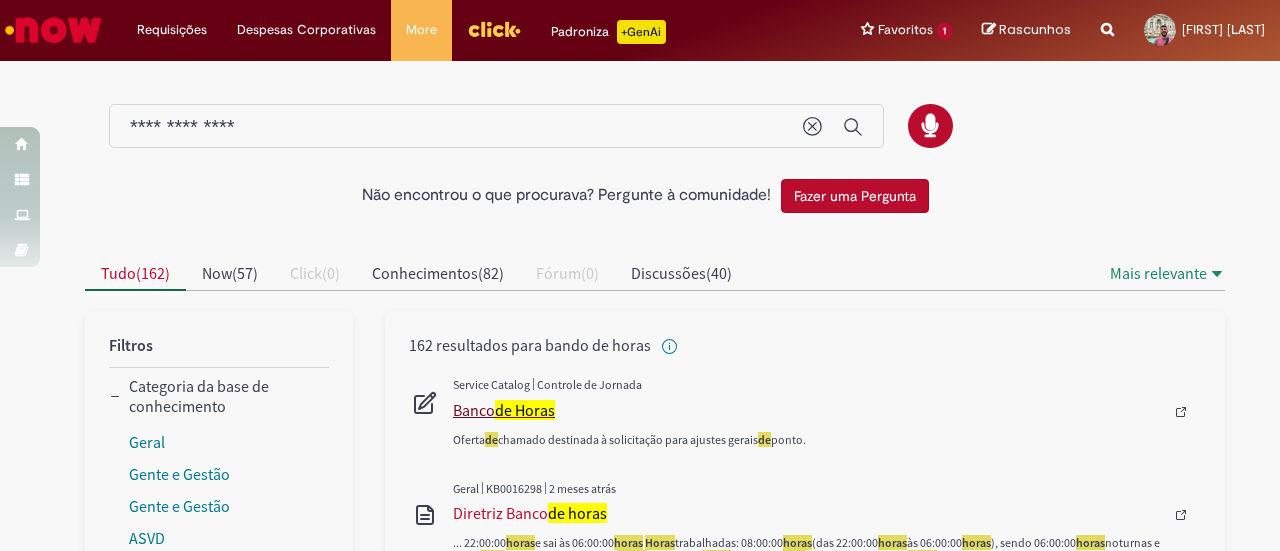 click on "de Horas" at bounding box center [525, 410] 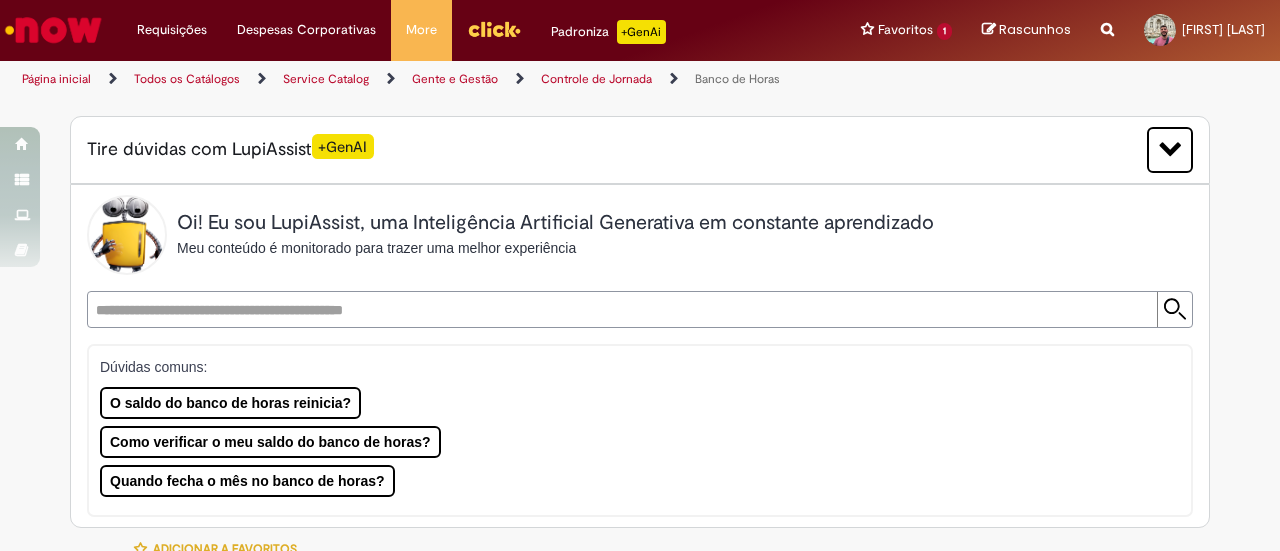 type on "********" 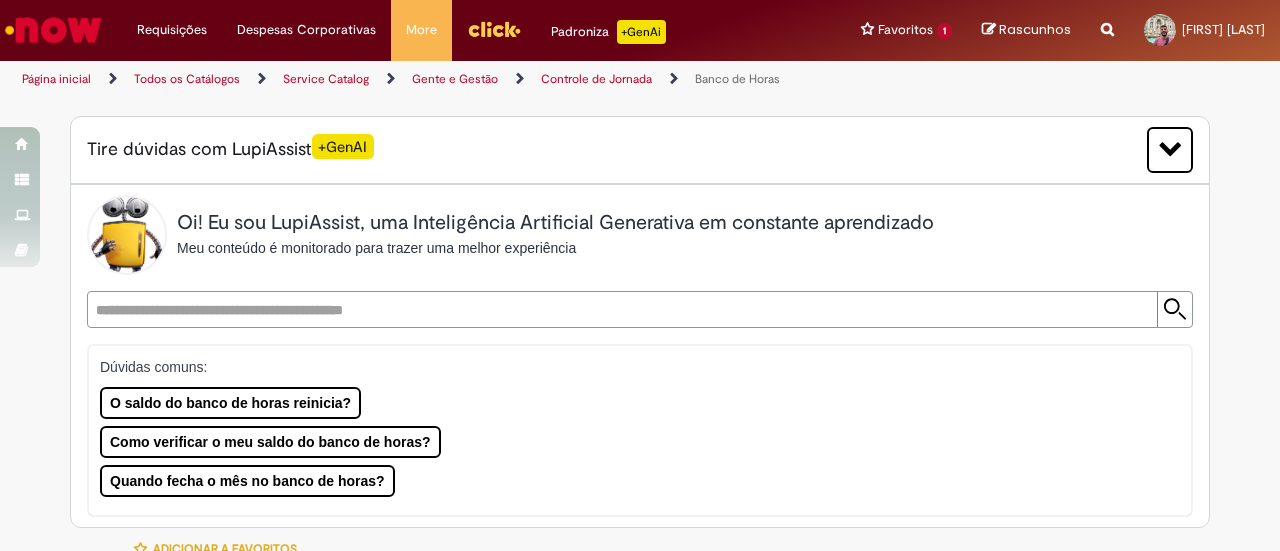 type on "**********" 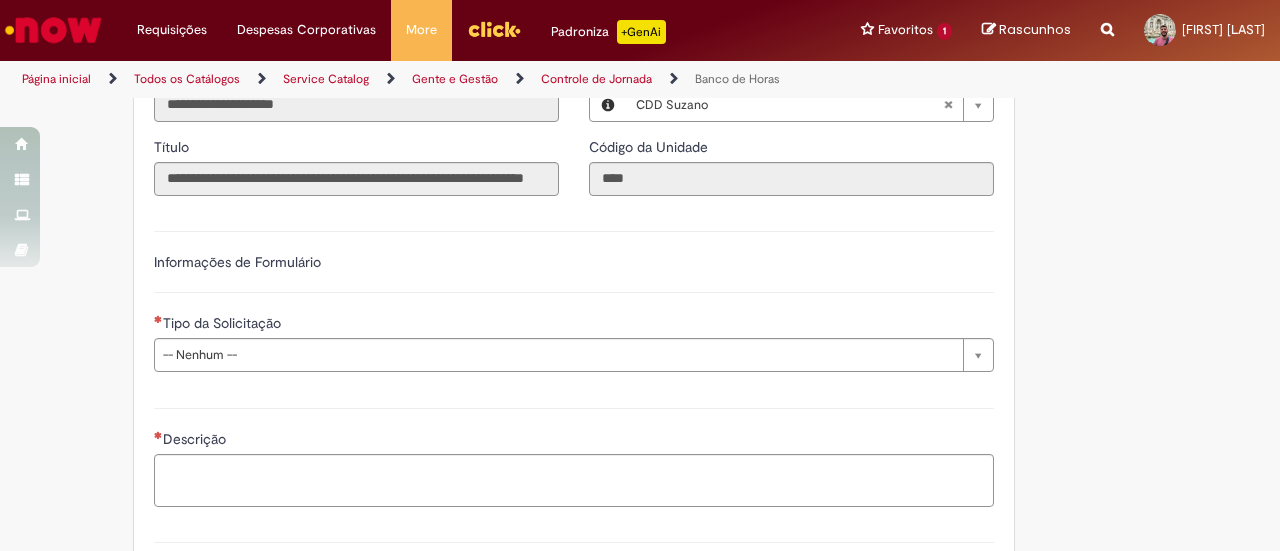 scroll, scrollTop: 1200, scrollLeft: 0, axis: vertical 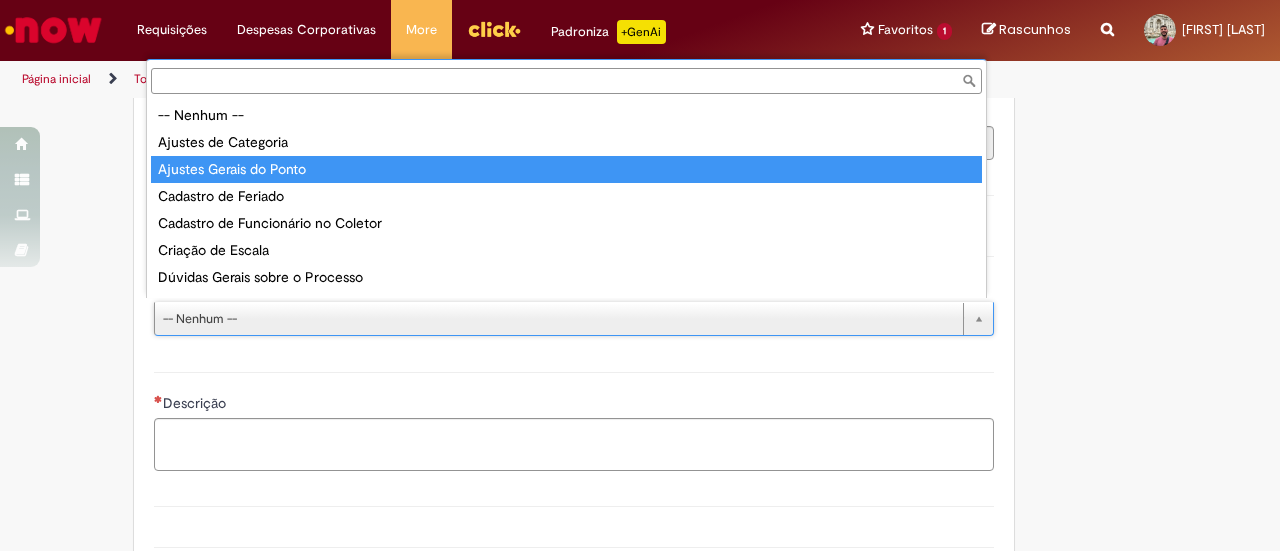 drag, startPoint x: 333, startPoint y: 171, endPoint x: 325, endPoint y: 179, distance: 11.313708 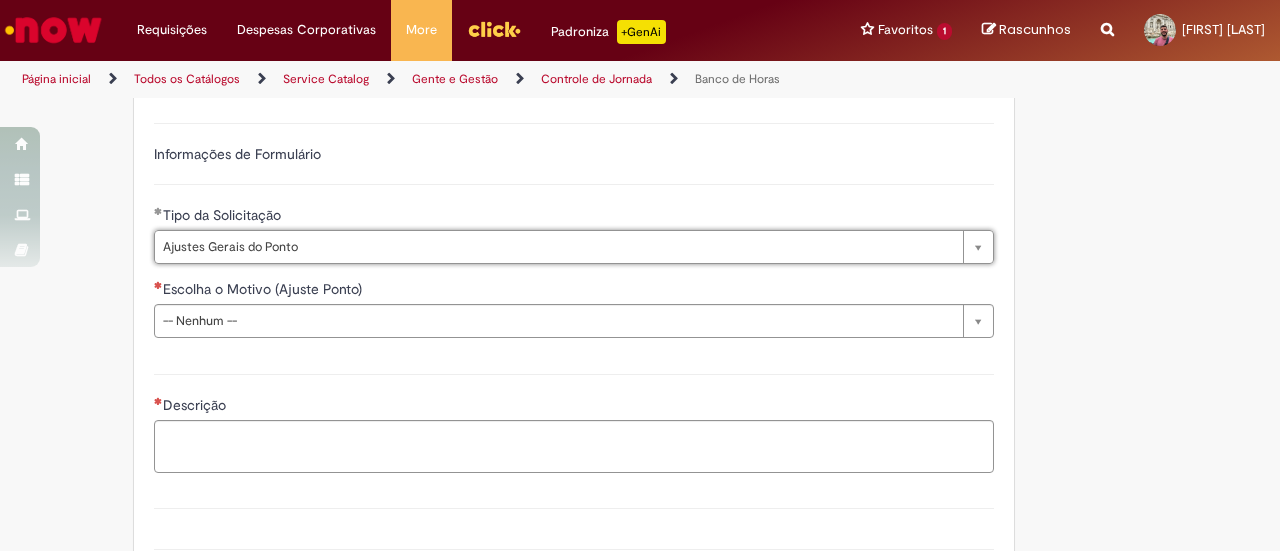 scroll, scrollTop: 1300, scrollLeft: 0, axis: vertical 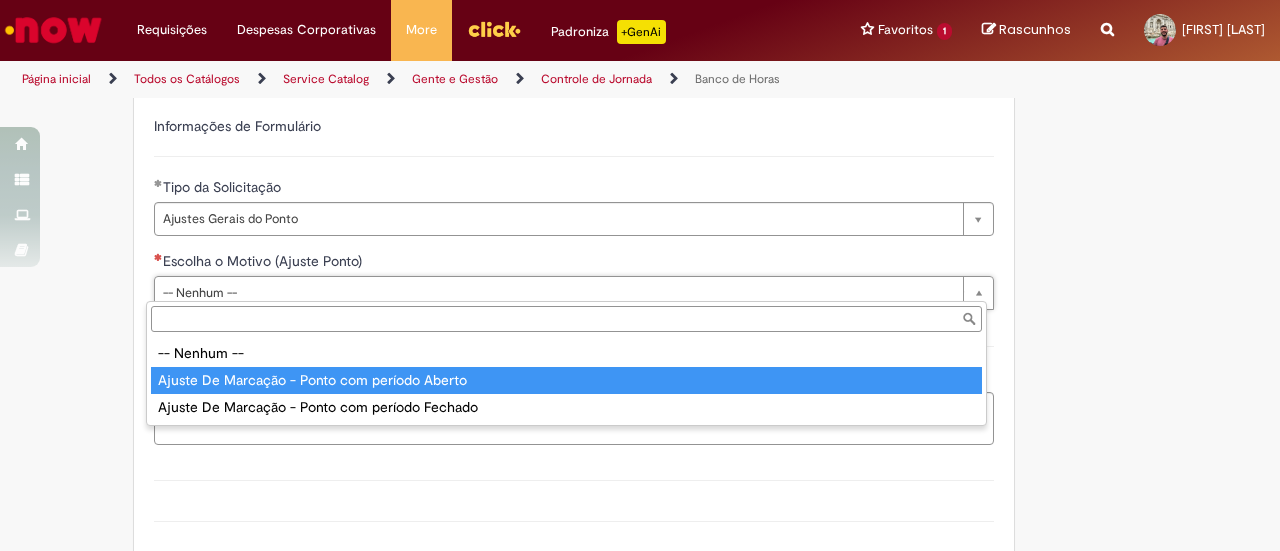 type on "**********" 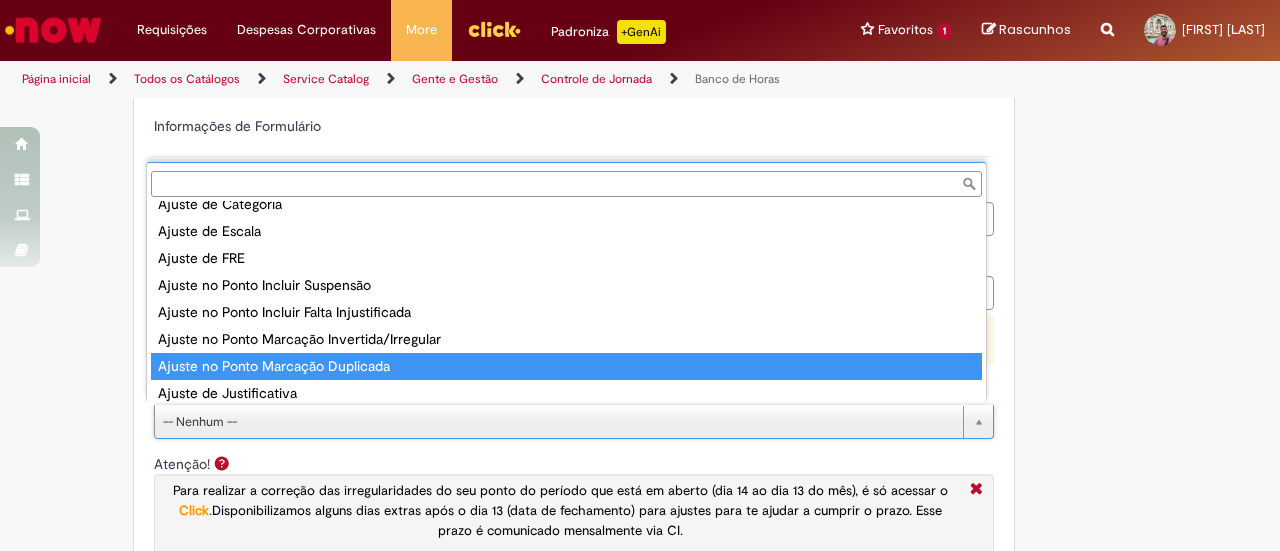 scroll, scrollTop: 100, scrollLeft: 0, axis: vertical 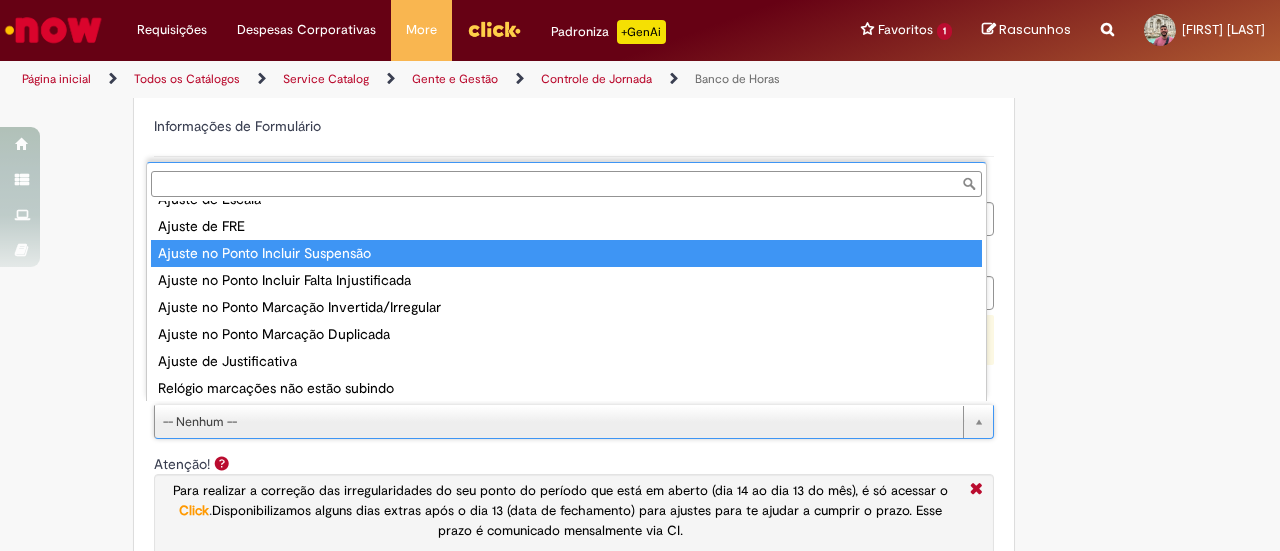 type on "**********" 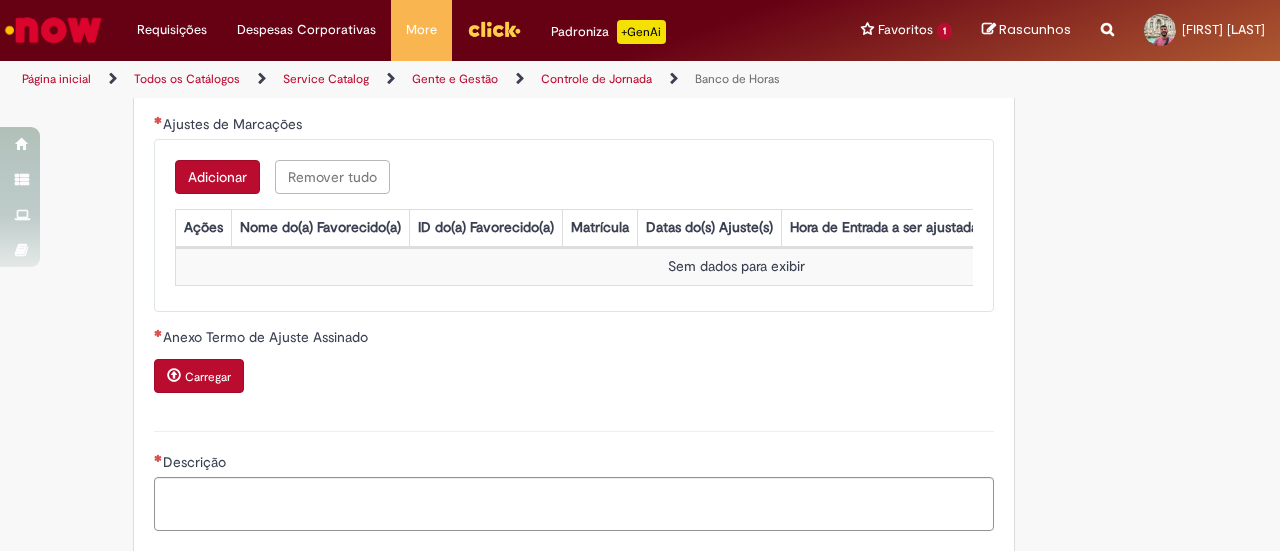 scroll, scrollTop: 1800, scrollLeft: 0, axis: vertical 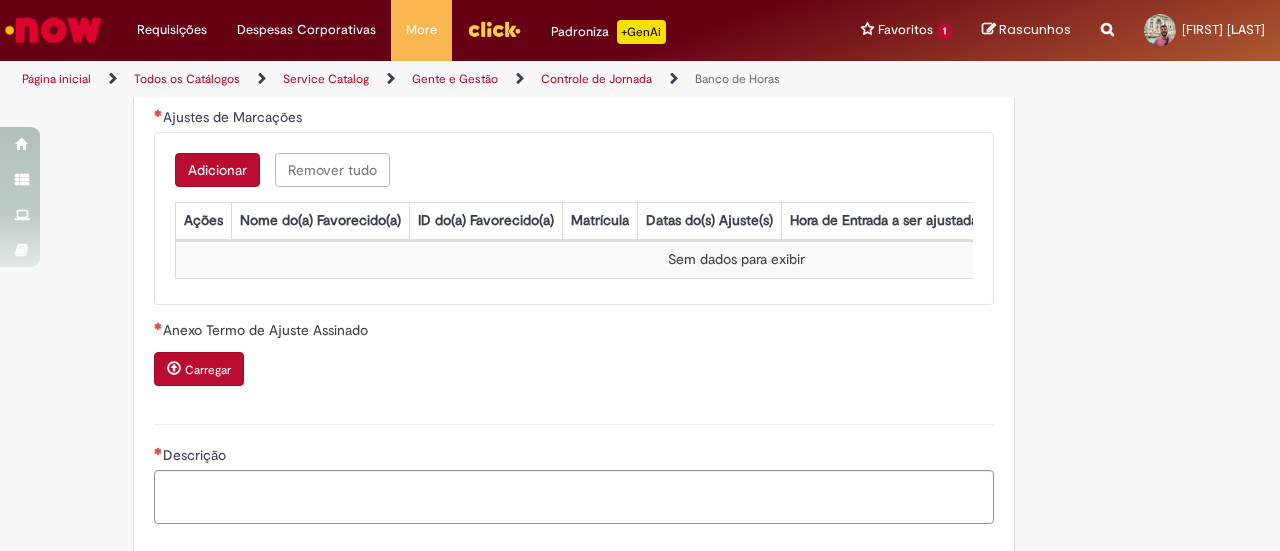click on "Adicionar" at bounding box center [217, 170] 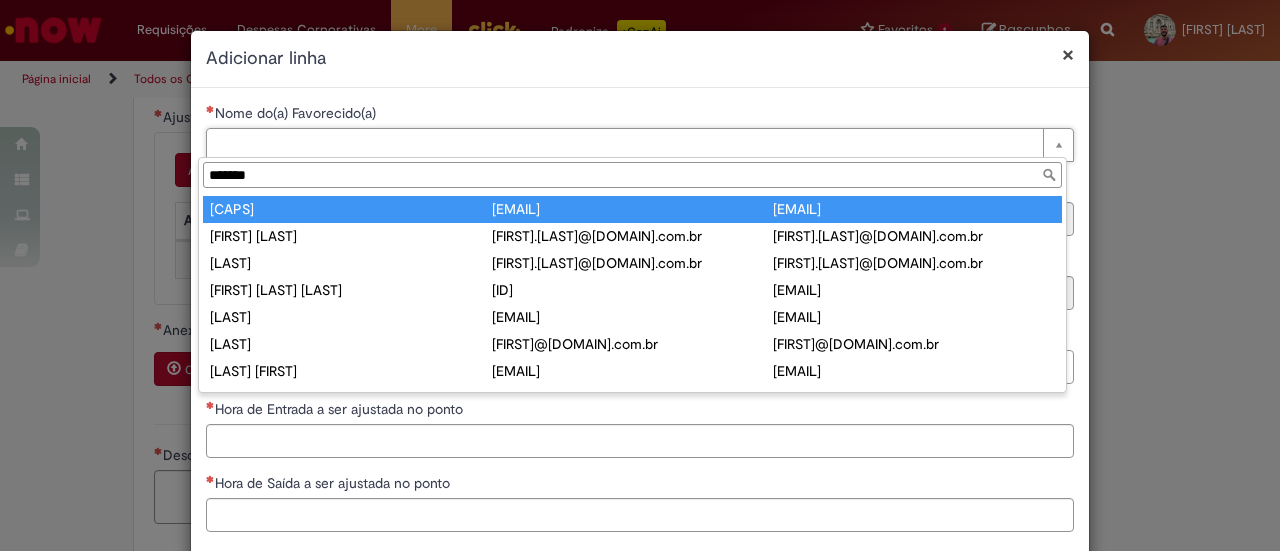 click on "******" at bounding box center (632, 175) 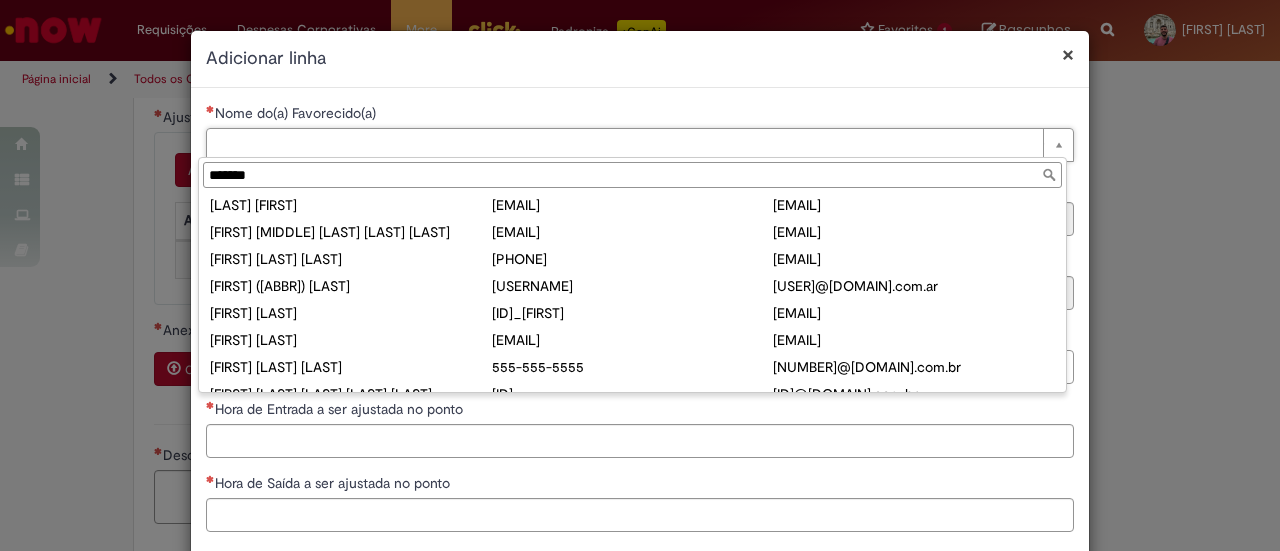 scroll, scrollTop: 0, scrollLeft: 0, axis: both 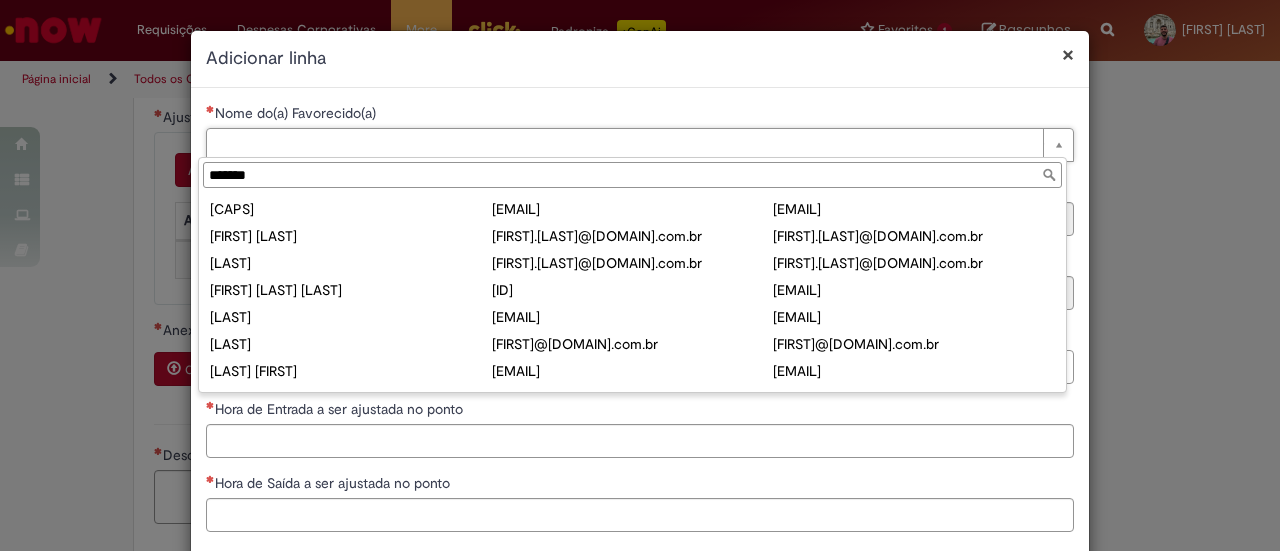 drag, startPoint x: 299, startPoint y: 177, endPoint x: 16, endPoint y: 170, distance: 283.08655 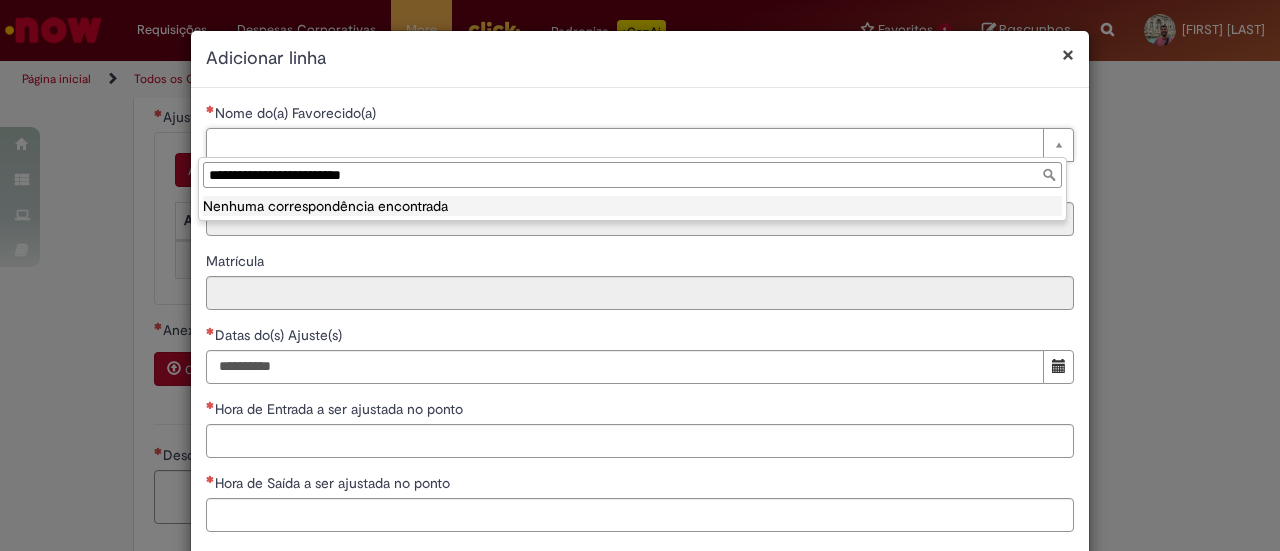 drag, startPoint x: 432, startPoint y: 175, endPoint x: 18, endPoint y: 171, distance: 414.01932 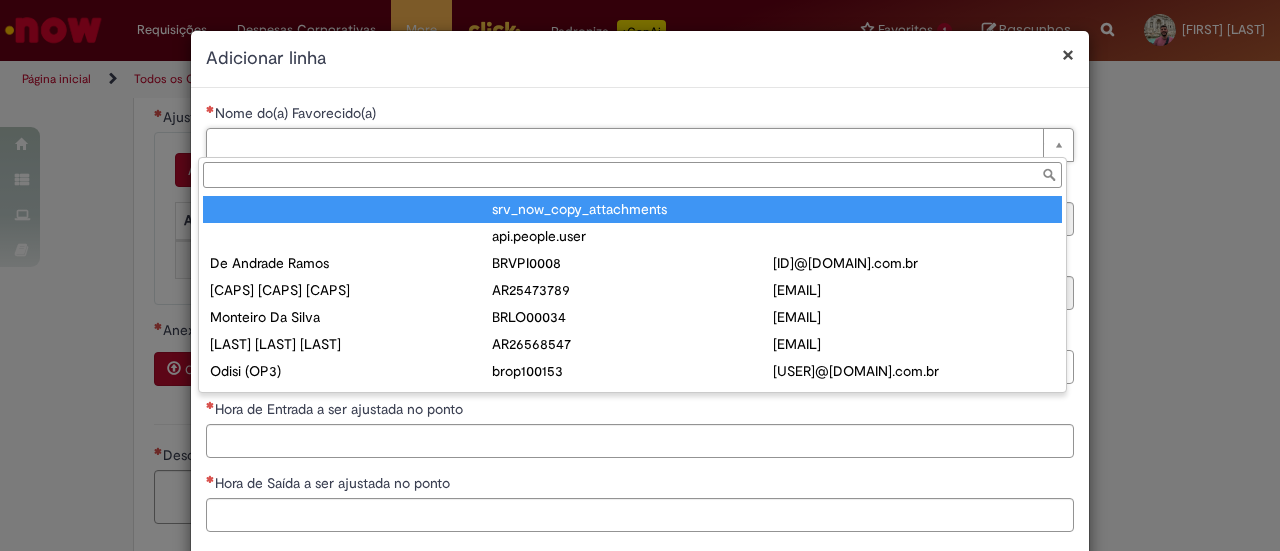 type 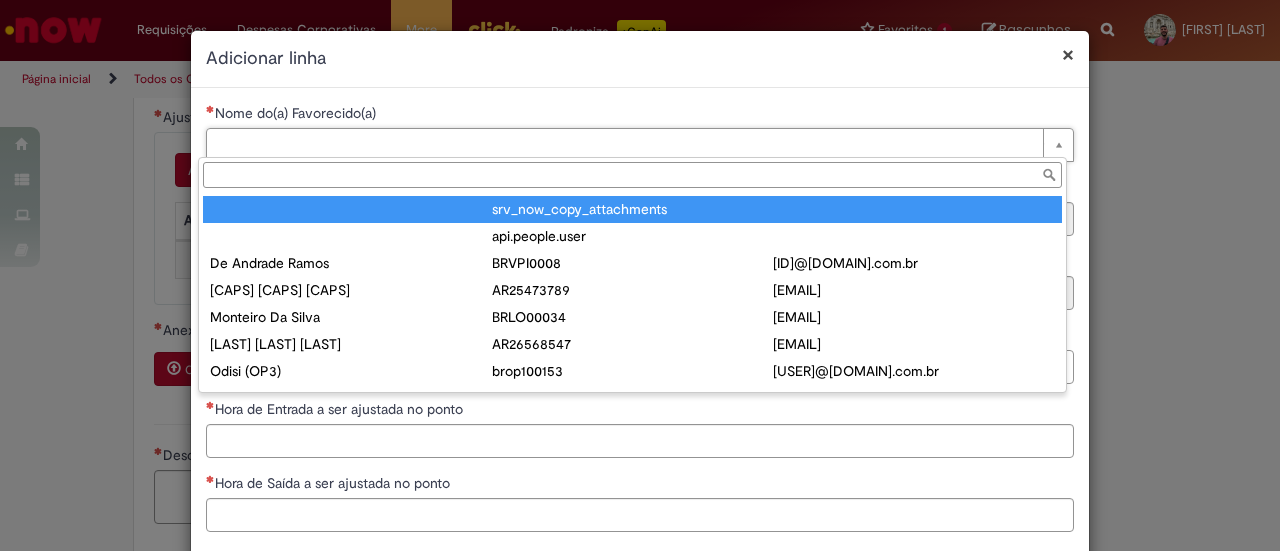 type 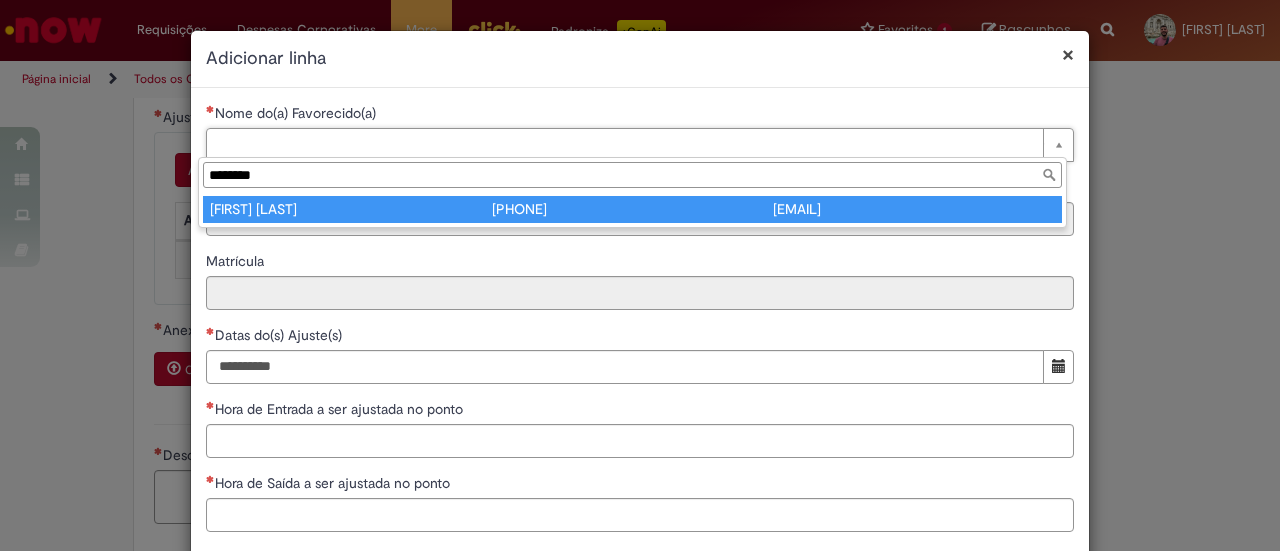 type on "**********" 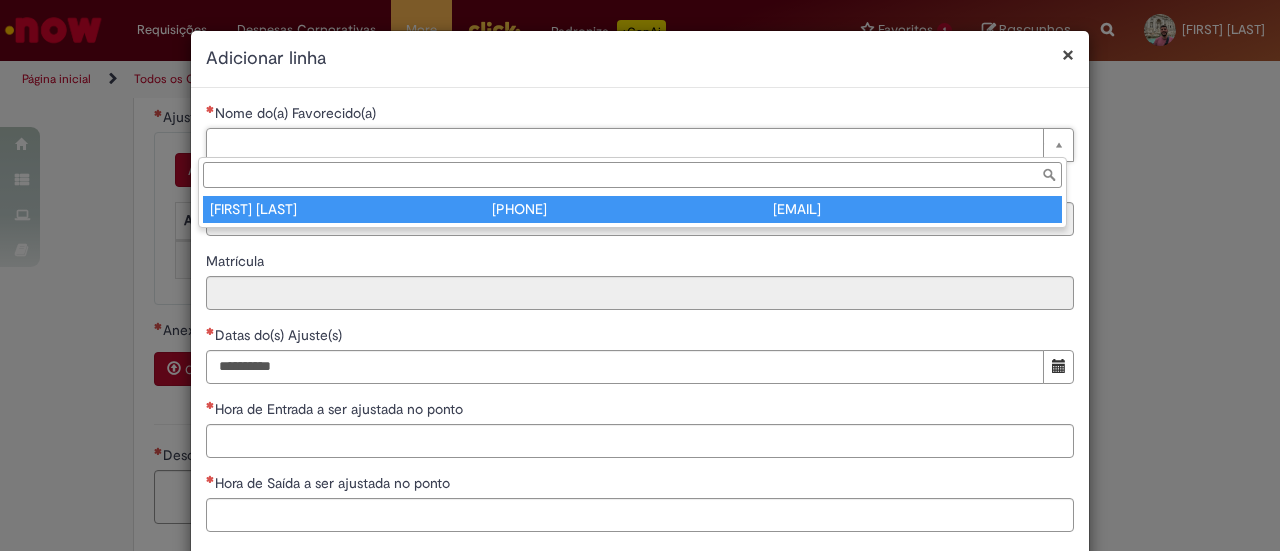type on "********" 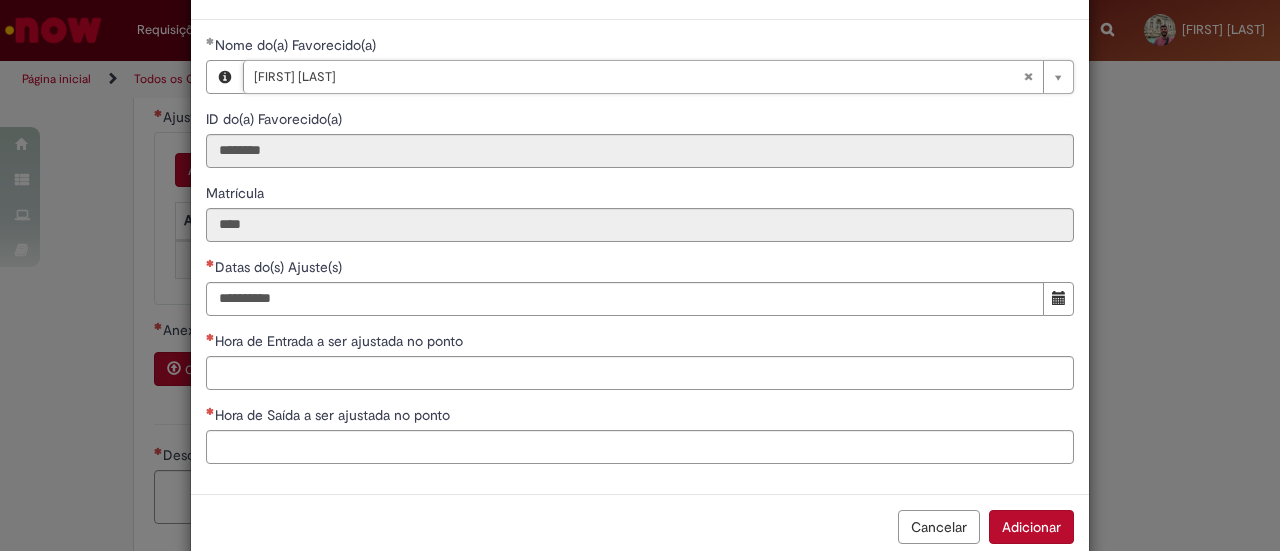 scroll, scrollTop: 100, scrollLeft: 0, axis: vertical 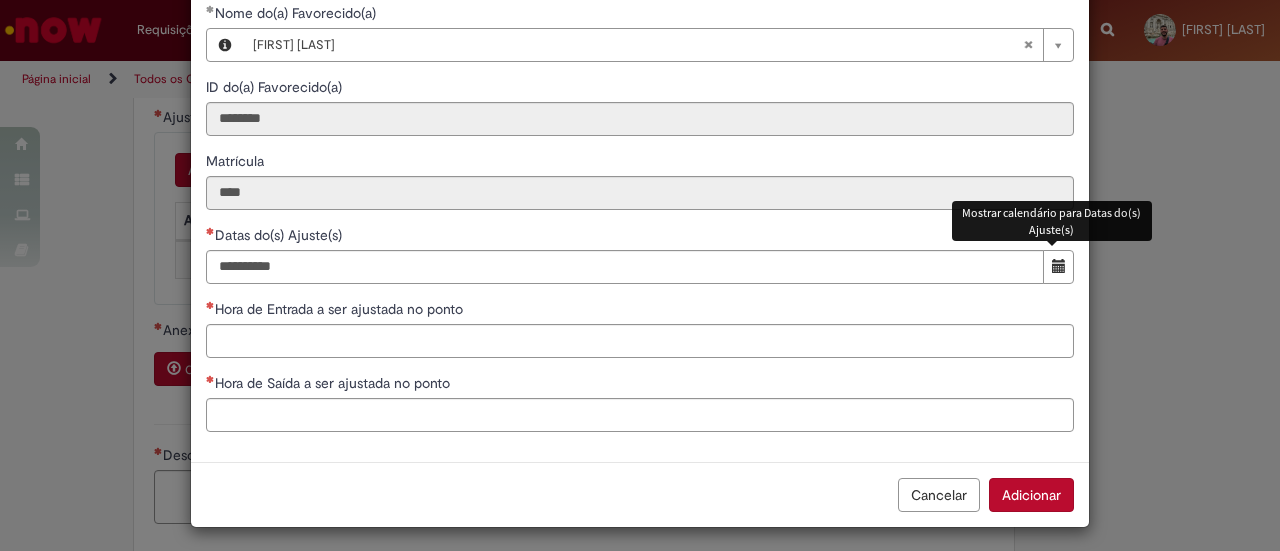 click at bounding box center (1058, 267) 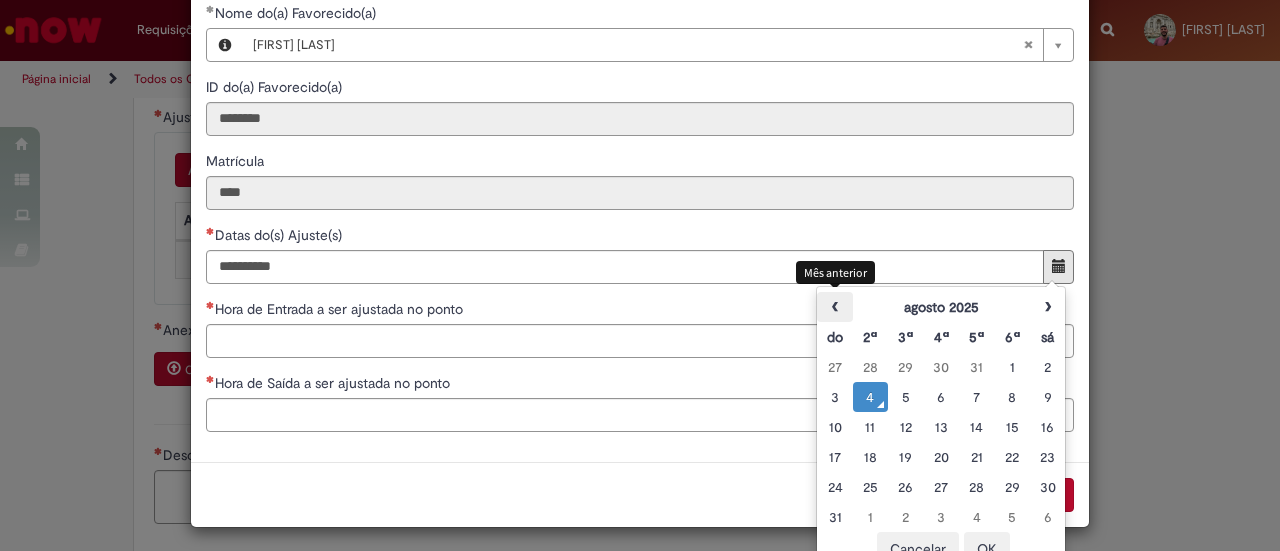 click on "‹" at bounding box center (834, 307) 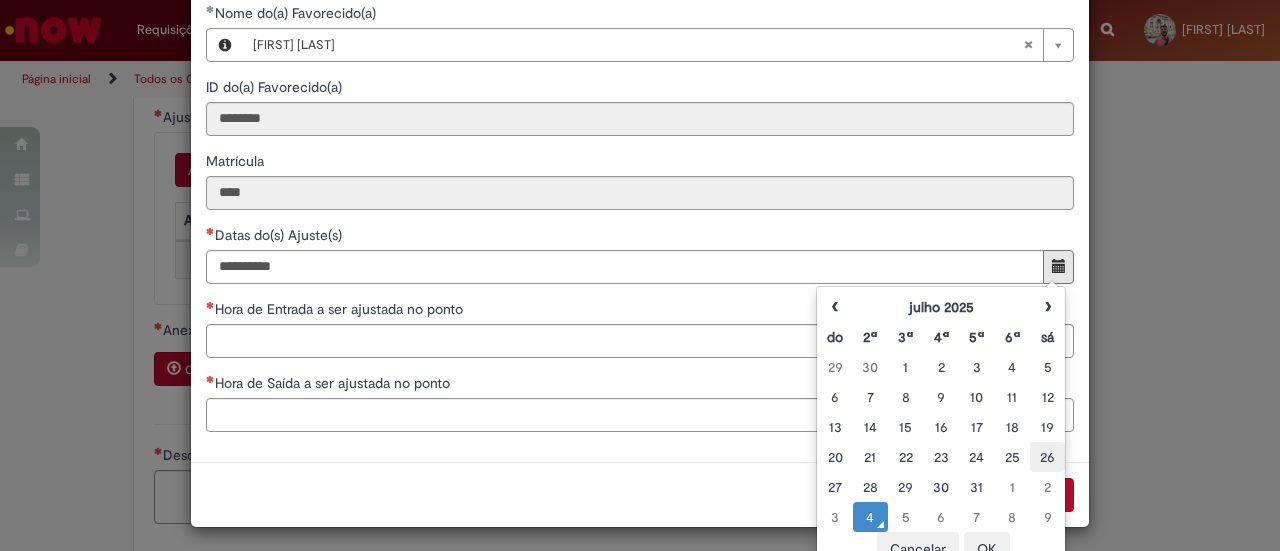 click on "26" at bounding box center [1047, 457] 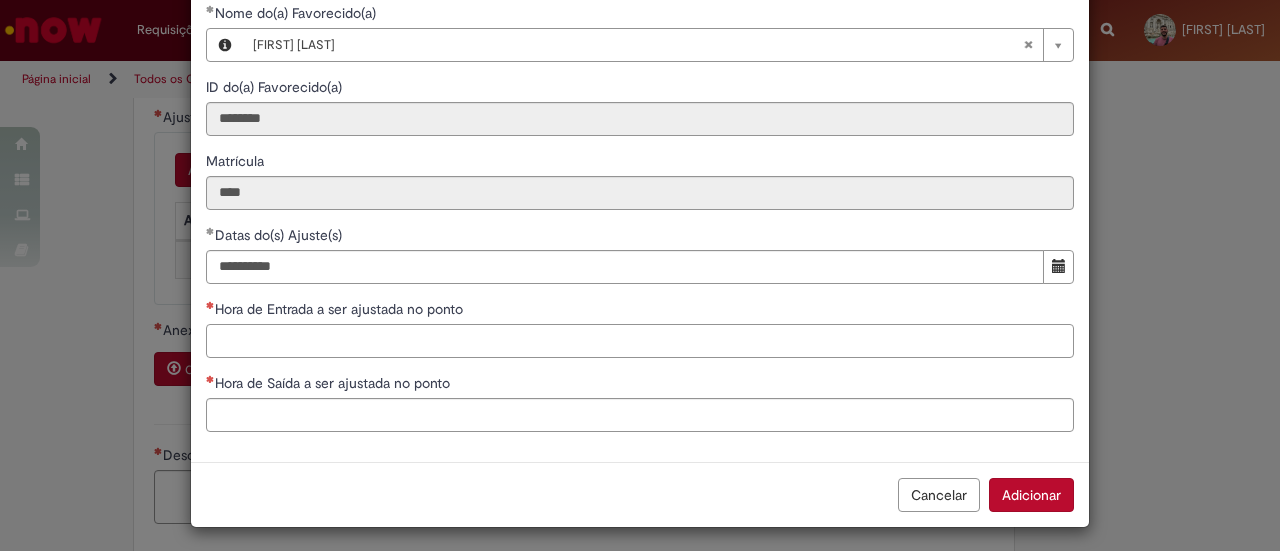 click on "Hora de Entrada a ser ajustada no ponto" at bounding box center [640, 341] 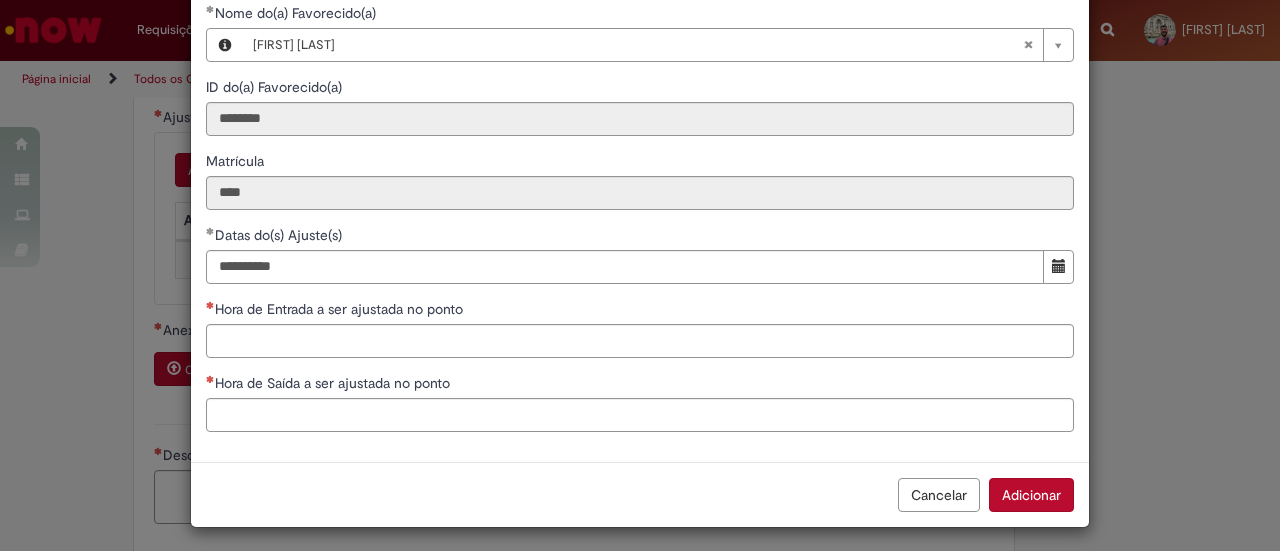 drag, startPoint x: 78, startPoint y: 349, endPoint x: 88, endPoint y: 344, distance: 11.18034 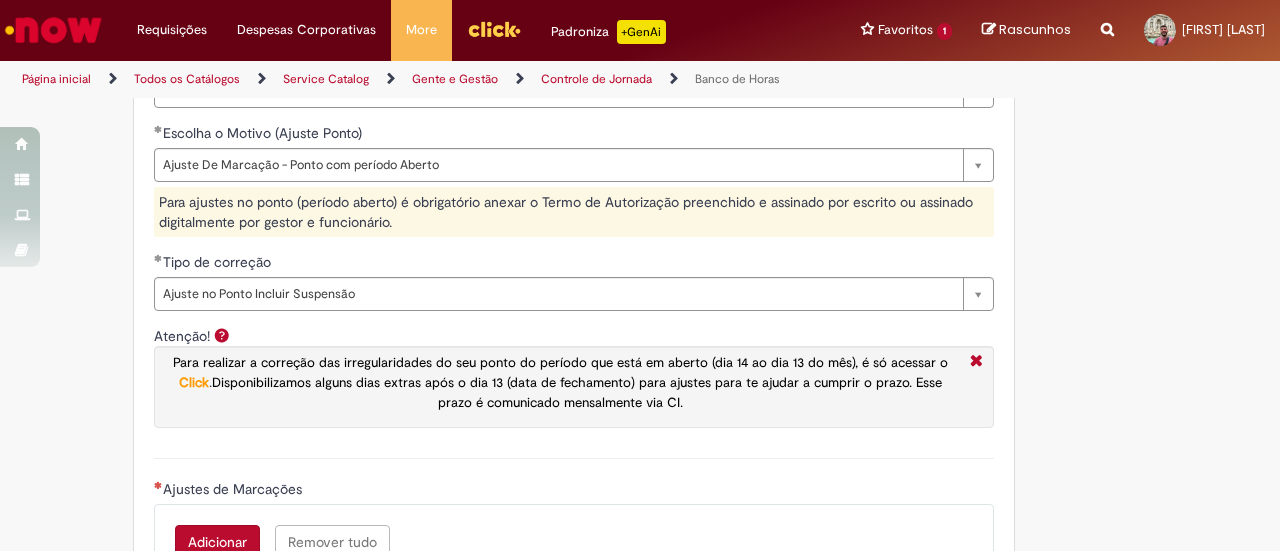 scroll, scrollTop: 1400, scrollLeft: 0, axis: vertical 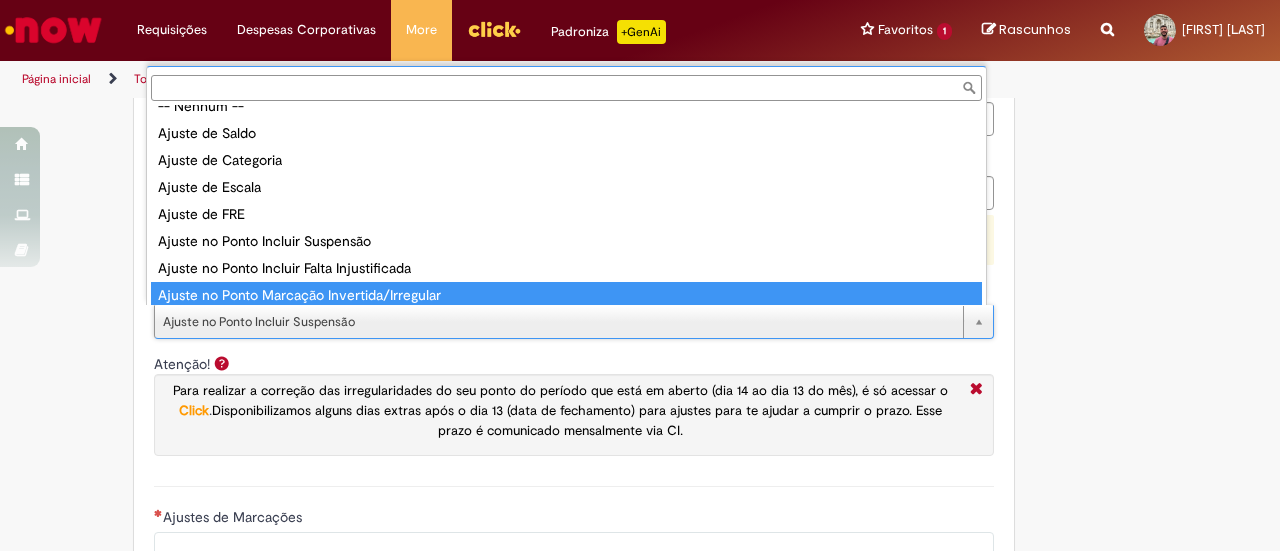 type on "**********" 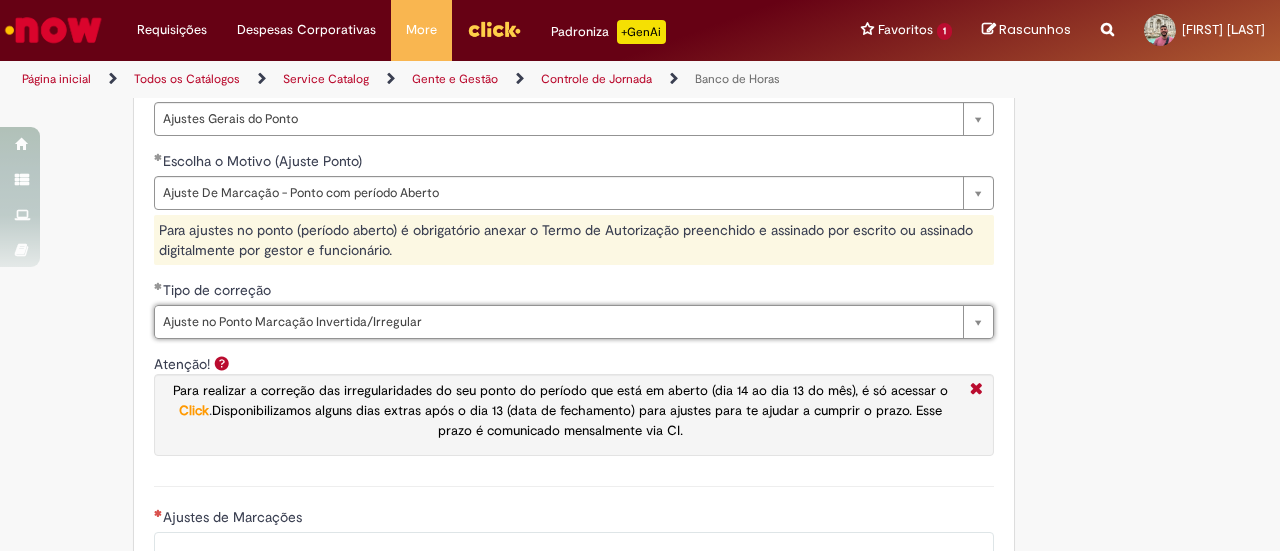 scroll, scrollTop: 0, scrollLeft: 210, axis: horizontal 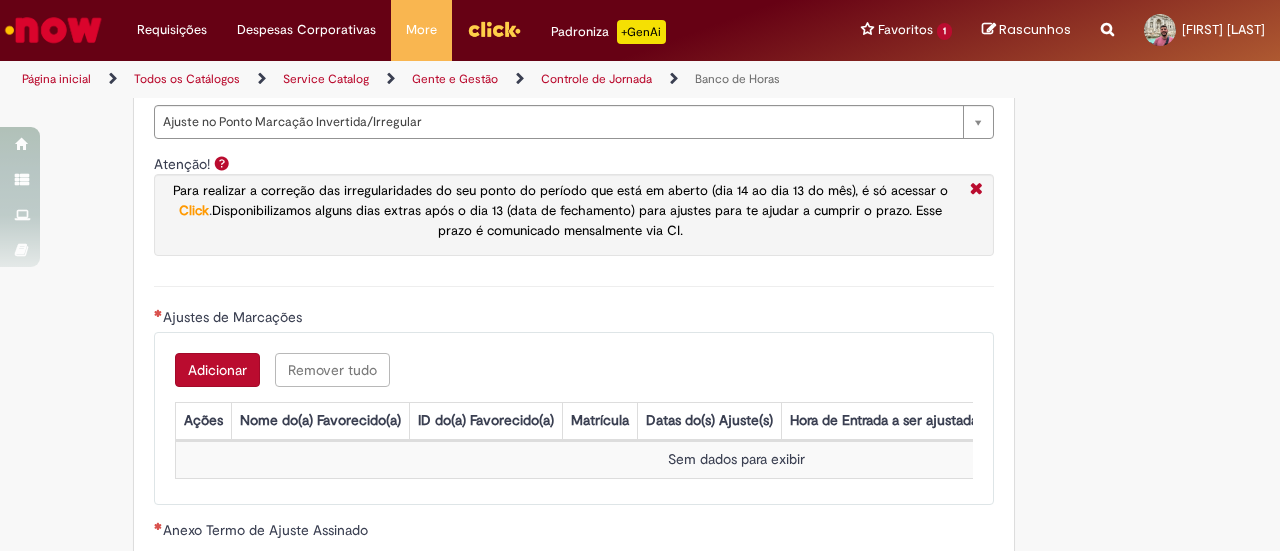 click on "Adicionar" at bounding box center (217, 370) 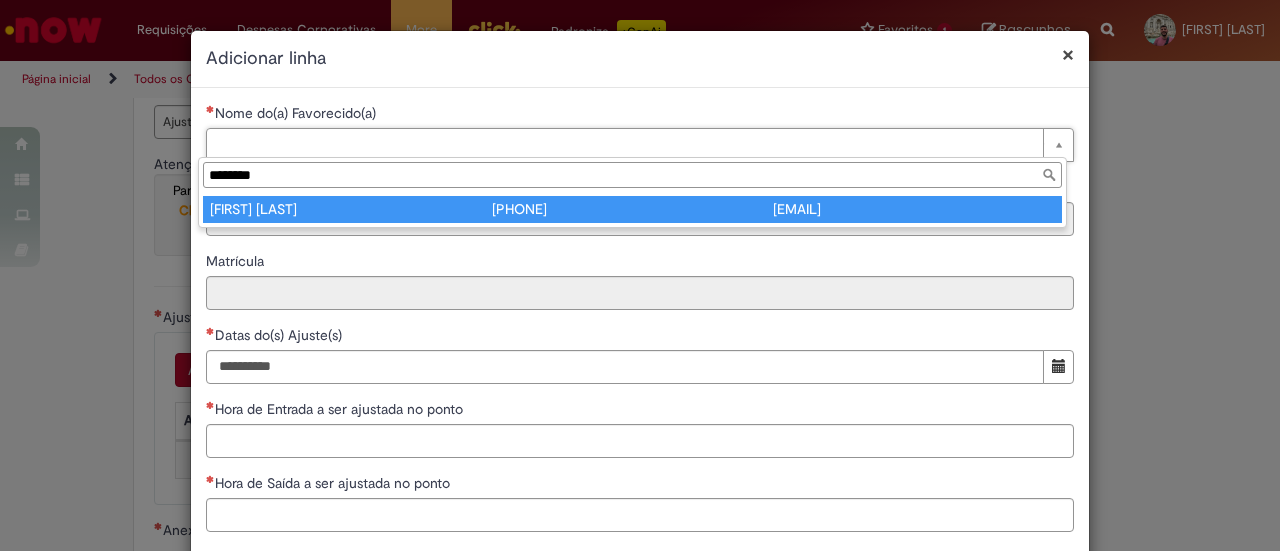 type on "********" 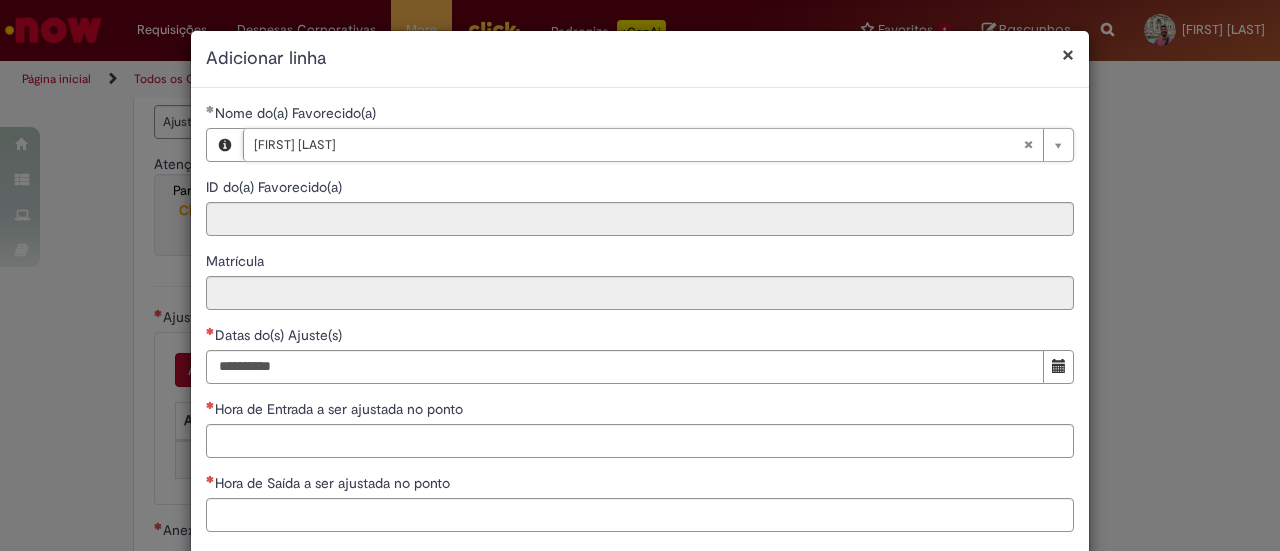 type on "********" 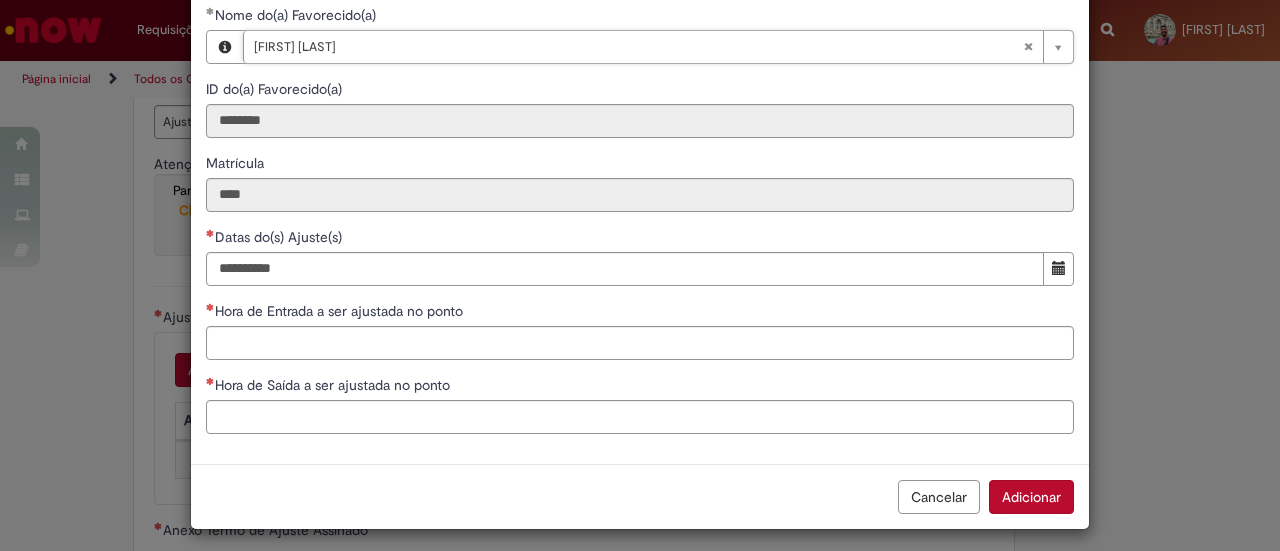 scroll, scrollTop: 104, scrollLeft: 0, axis: vertical 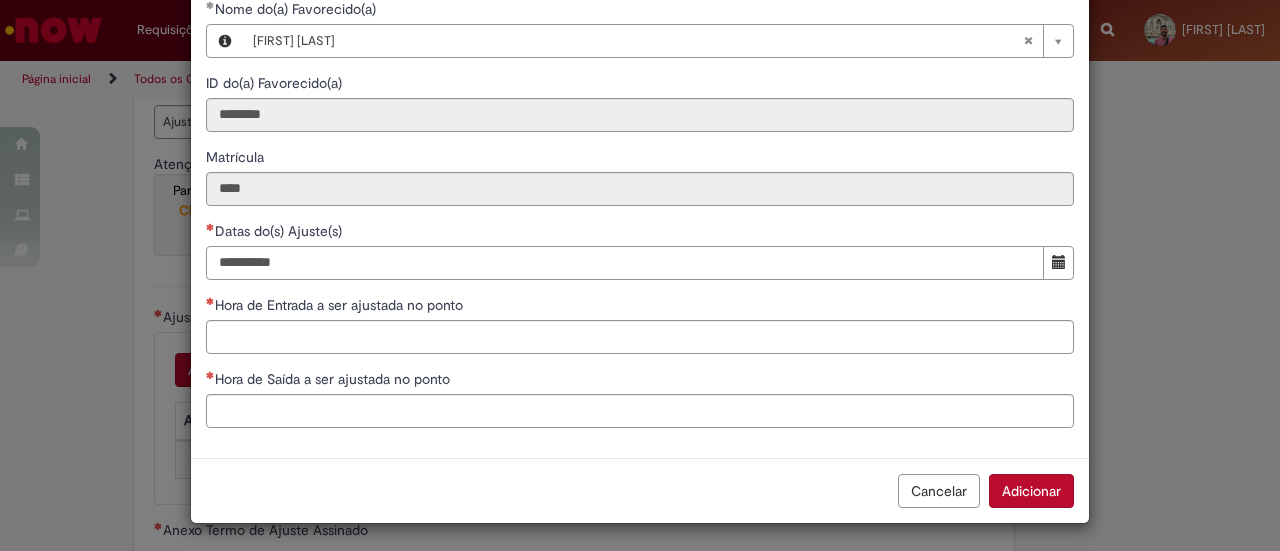click on "Datas do(s) Ajuste(s)" at bounding box center [625, 263] 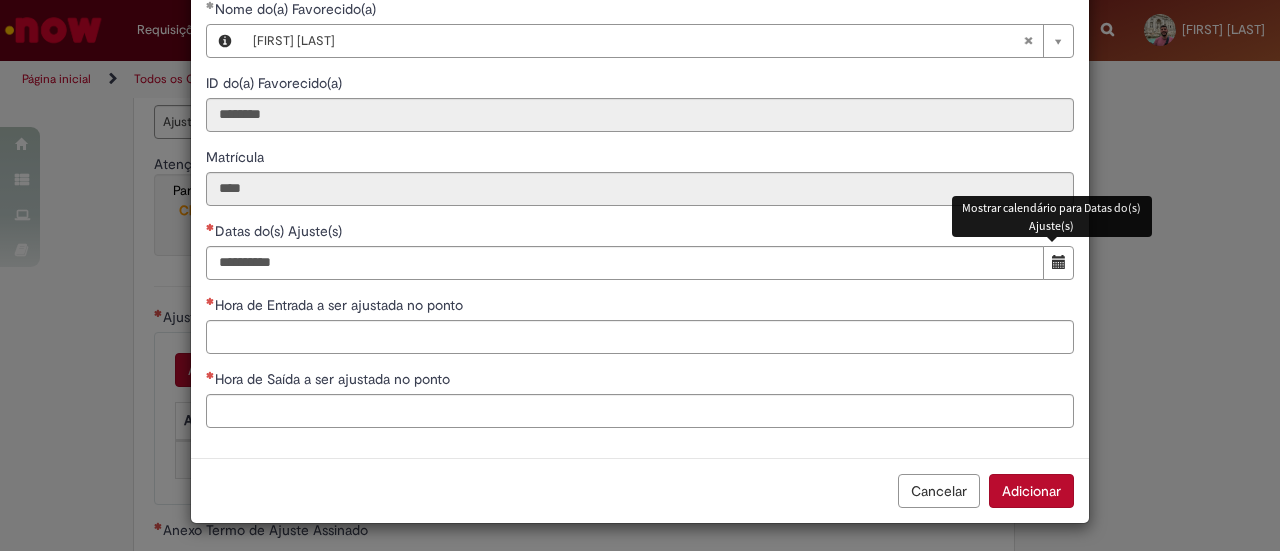 drag, startPoint x: 1049, startPoint y: 265, endPoint x: 1022, endPoint y: 272, distance: 27.89265 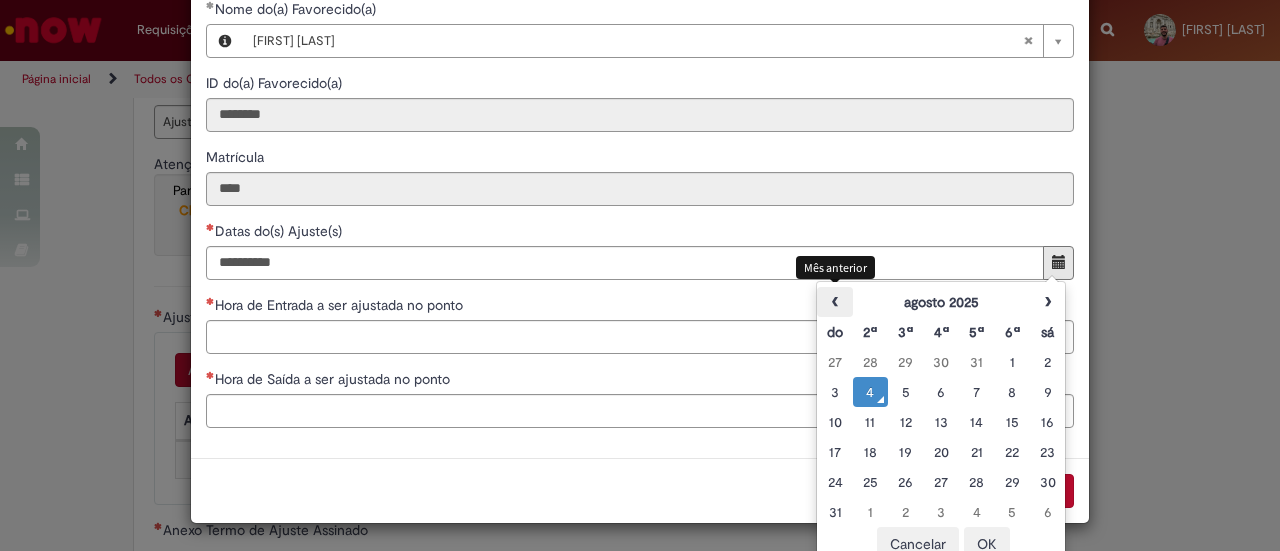 click on "‹" at bounding box center [834, 302] 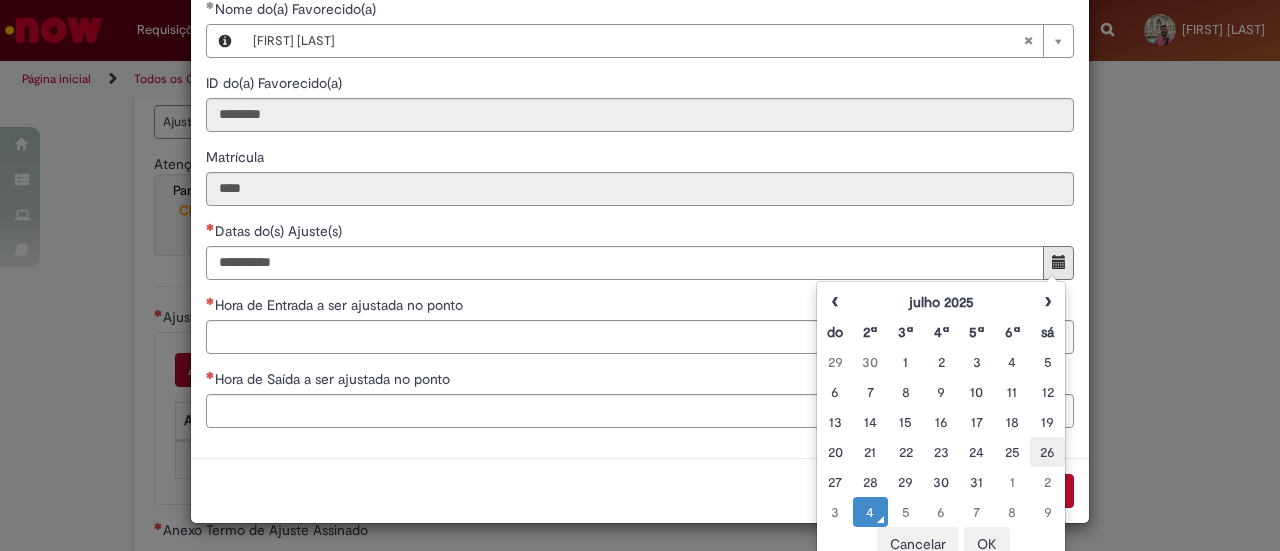 click on "26" at bounding box center (1047, 452) 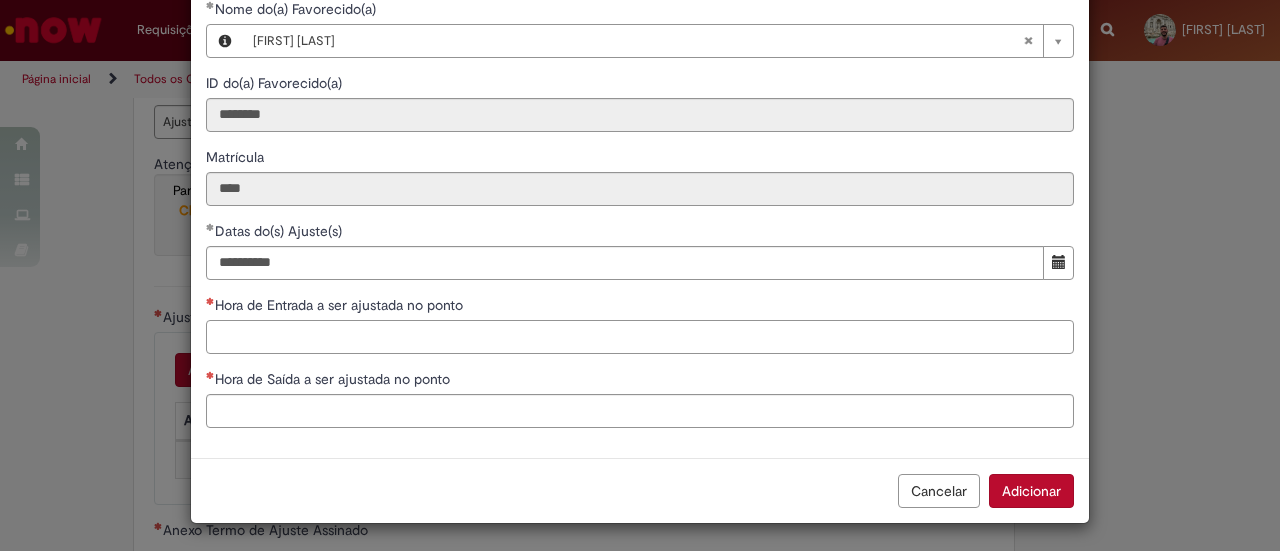 click on "Hora de Entrada a ser ajustada no ponto" at bounding box center (640, 337) 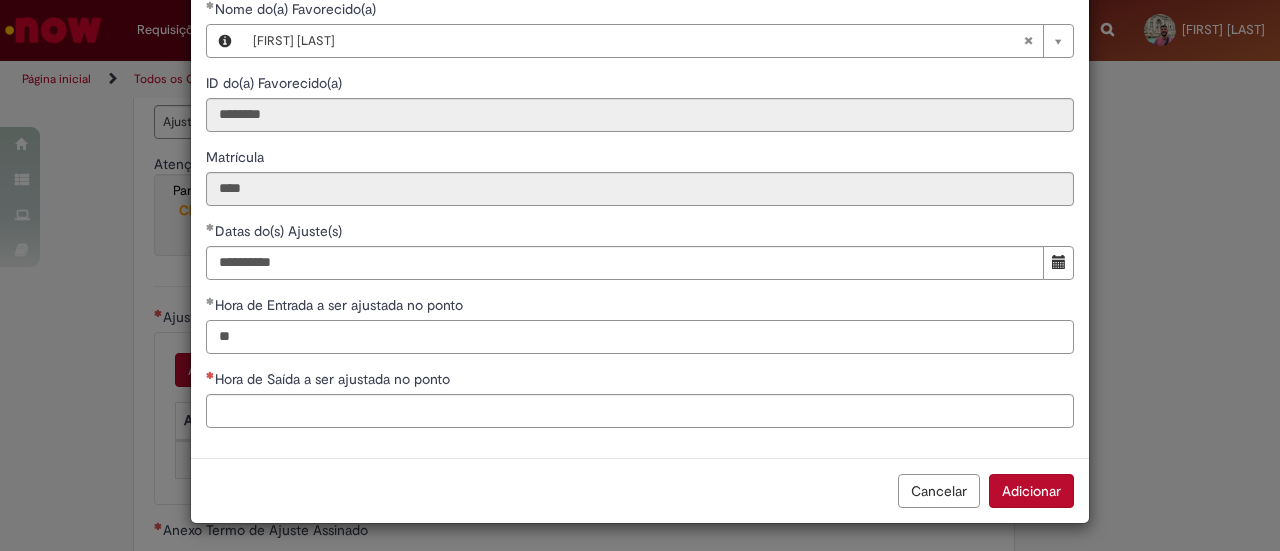 type on "**" 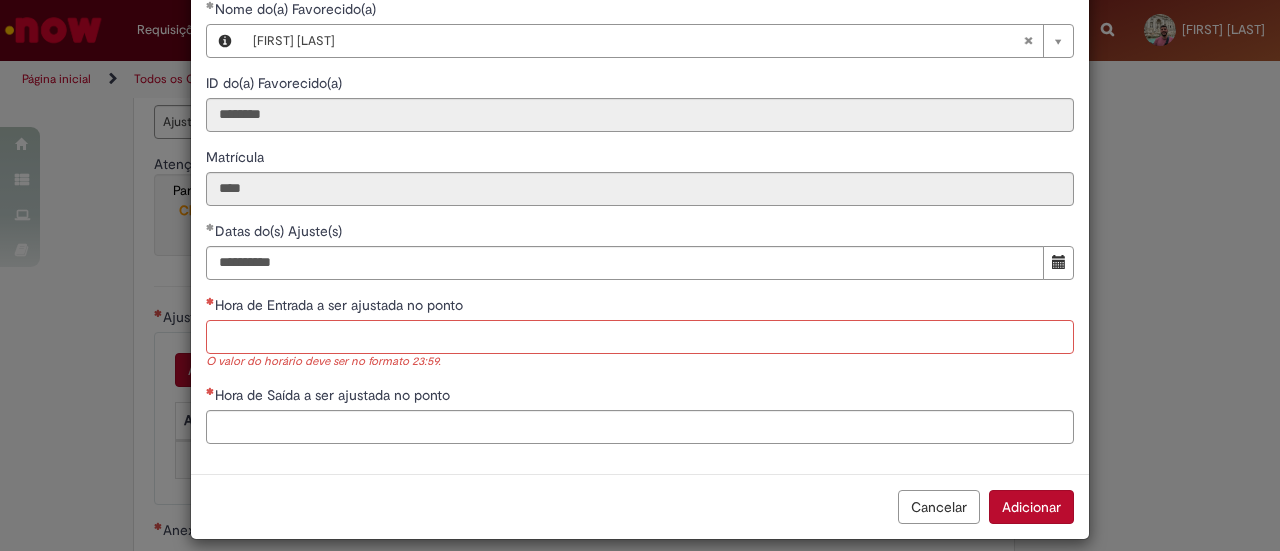 click on "Hora de Entrada a ser ajustada no ponto" at bounding box center (640, 337) 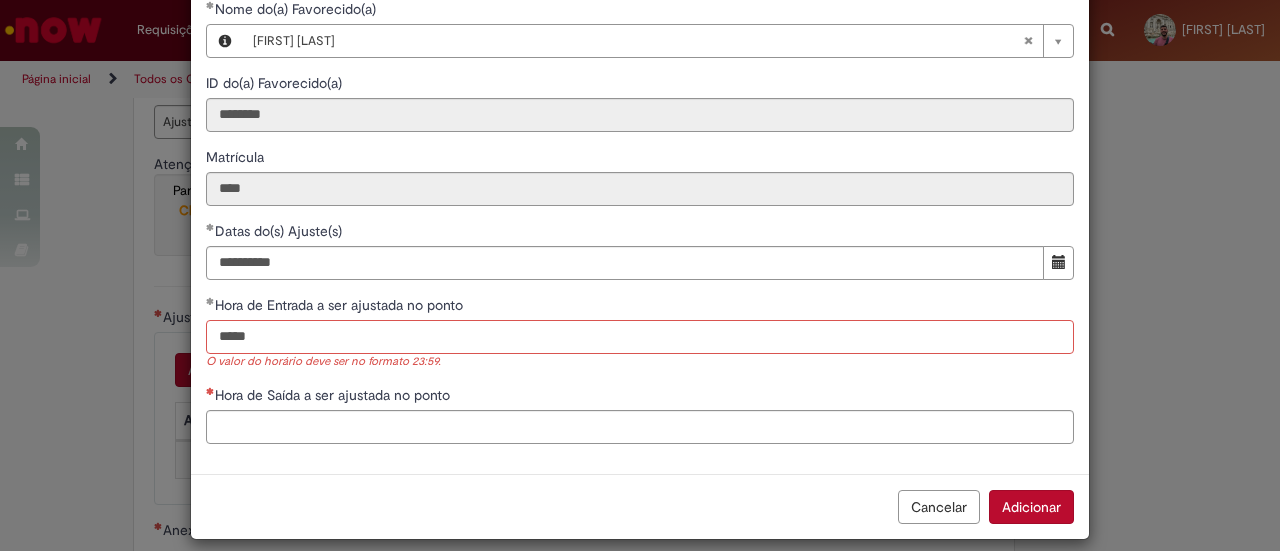 type on "*****" 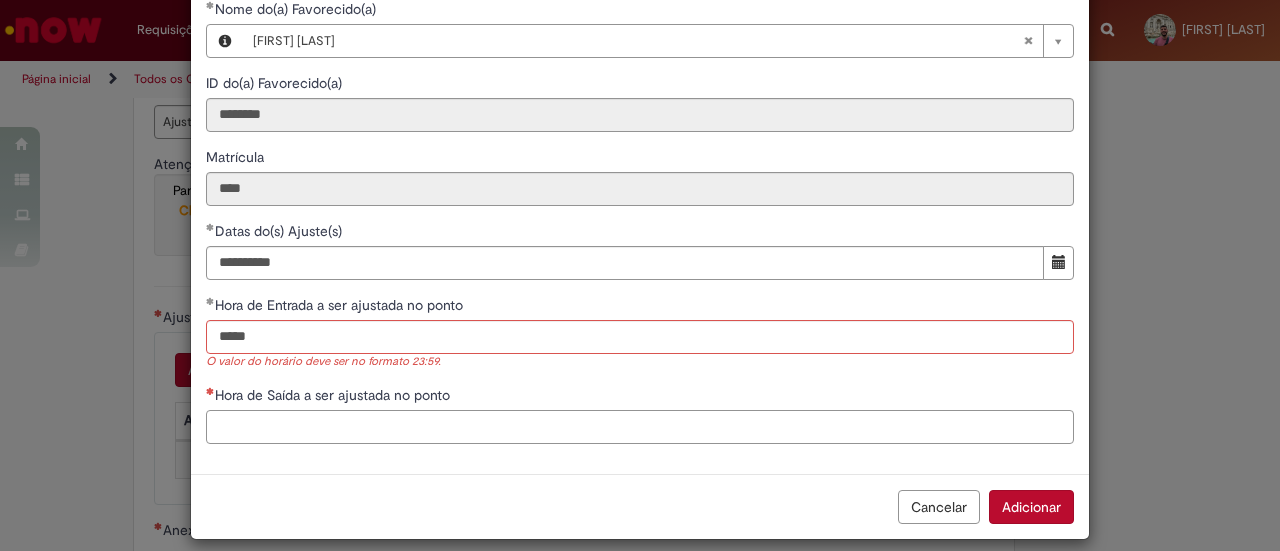 click on "**********" at bounding box center [640, 229] 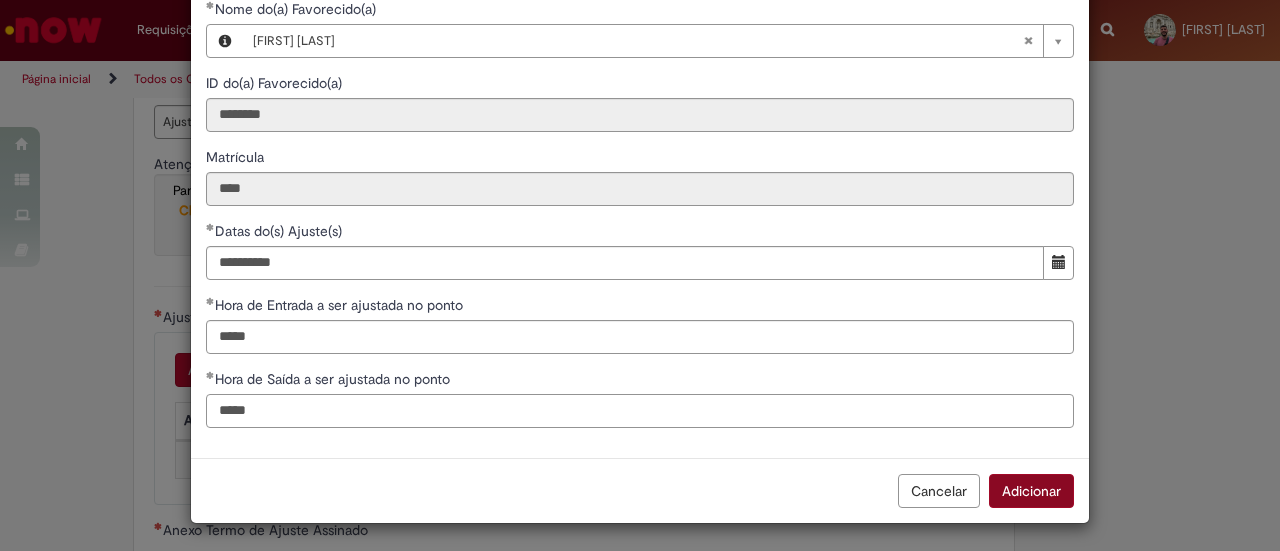 type on "*****" 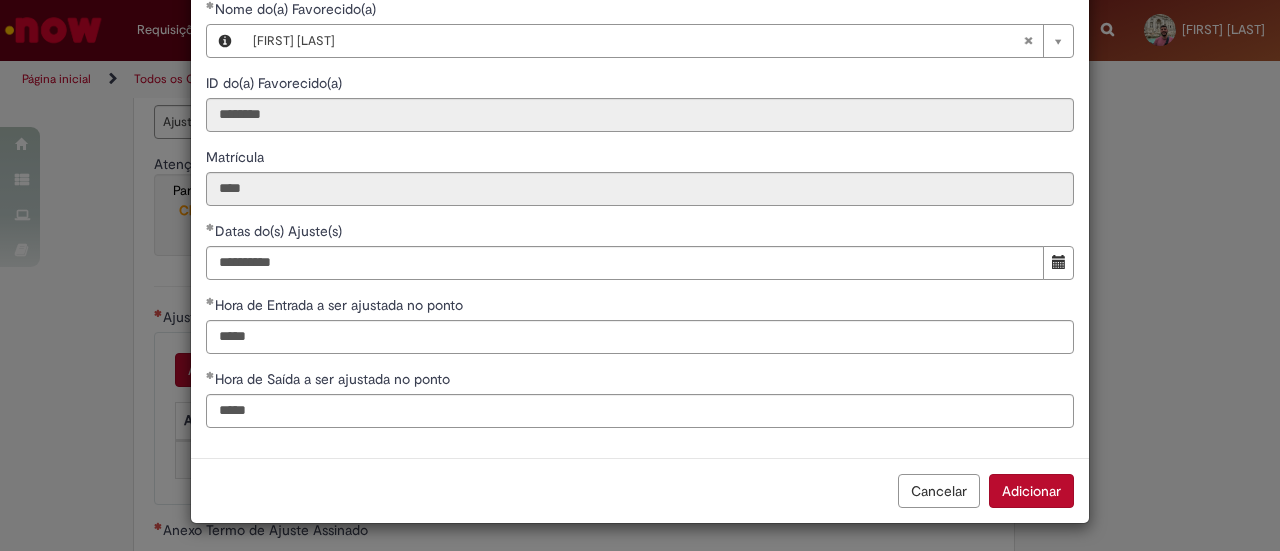drag, startPoint x: 1031, startPoint y: 488, endPoint x: 942, endPoint y: 437, distance: 102.5768 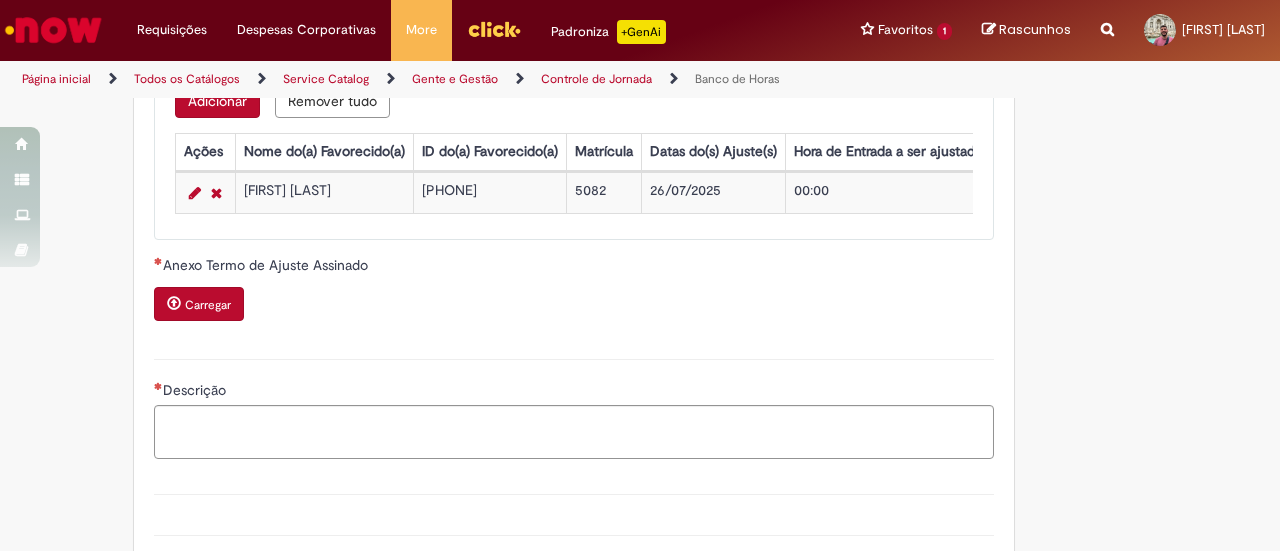 scroll, scrollTop: 1900, scrollLeft: 0, axis: vertical 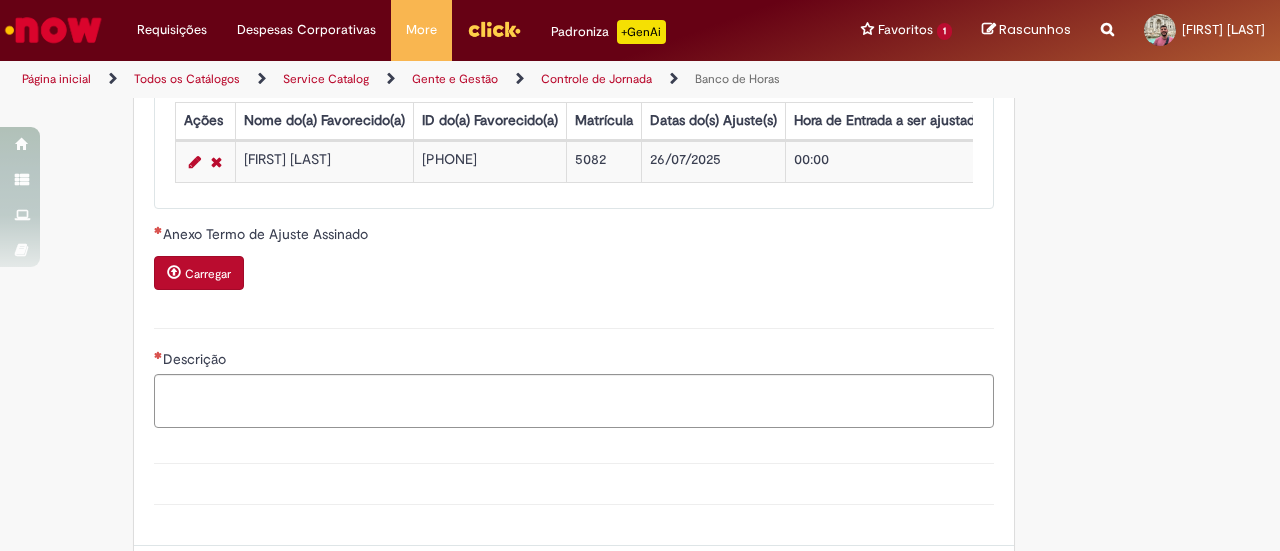 click on "Carregar" at bounding box center [208, 274] 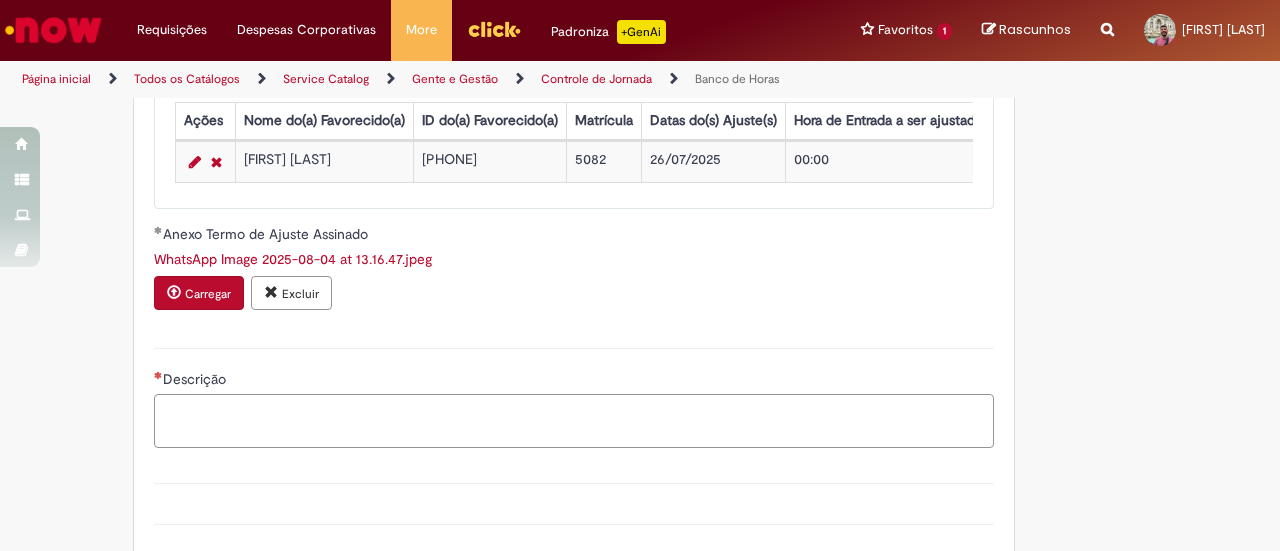 click on "Descrição" at bounding box center (574, 420) 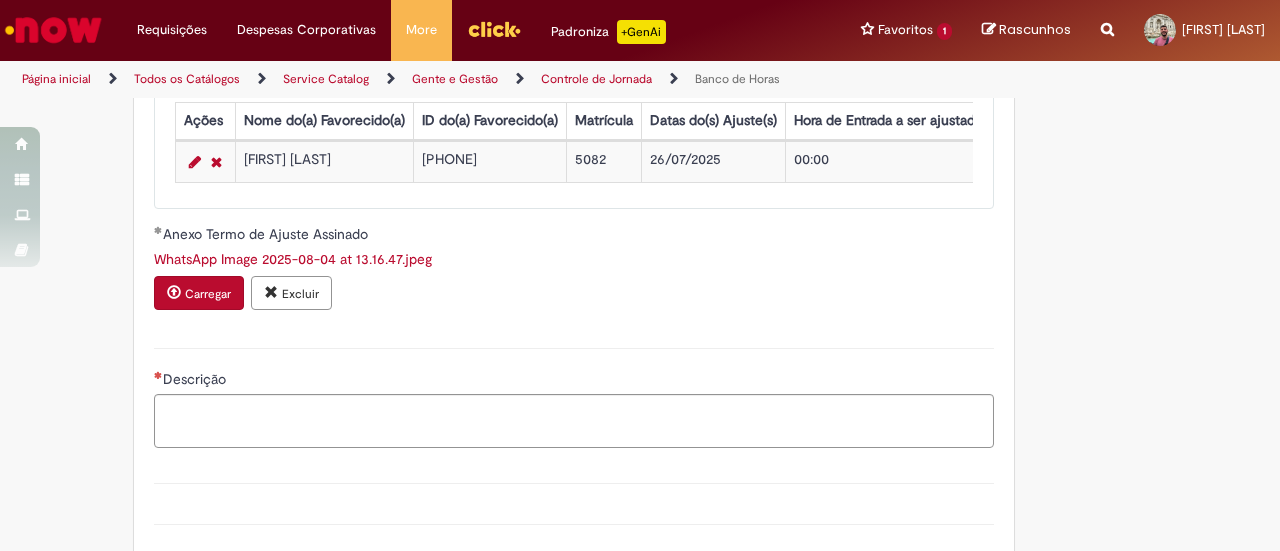 click on "WhatsApp Image 2025-08-04 at 13.16.47.jpeg" at bounding box center (293, 259) 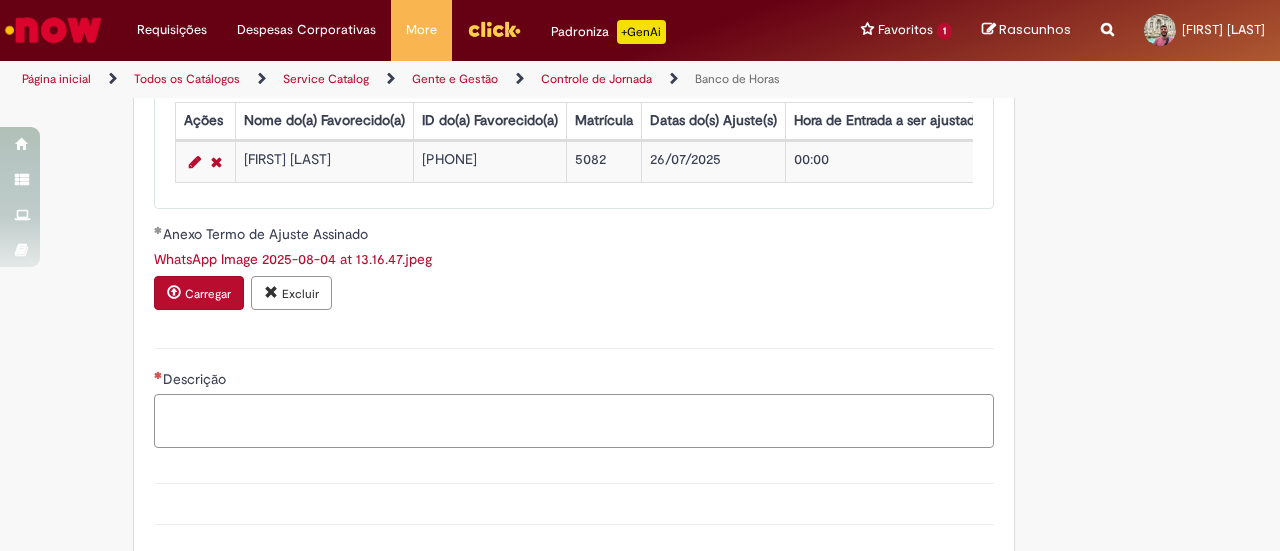 click on "Descrição" at bounding box center (574, 420) 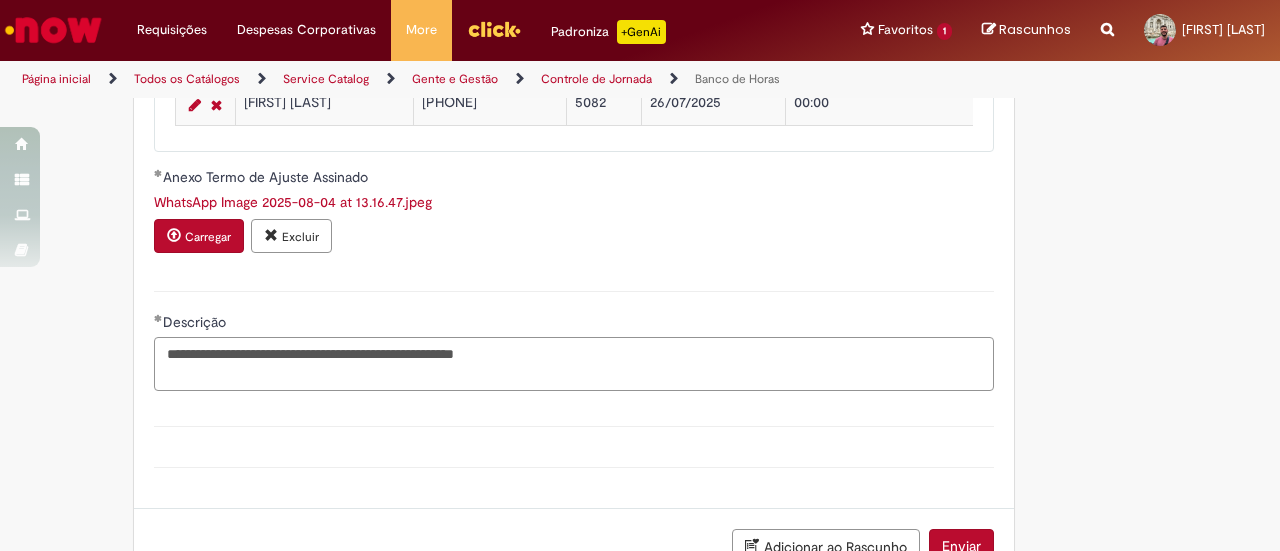 scroll, scrollTop: 2000, scrollLeft: 0, axis: vertical 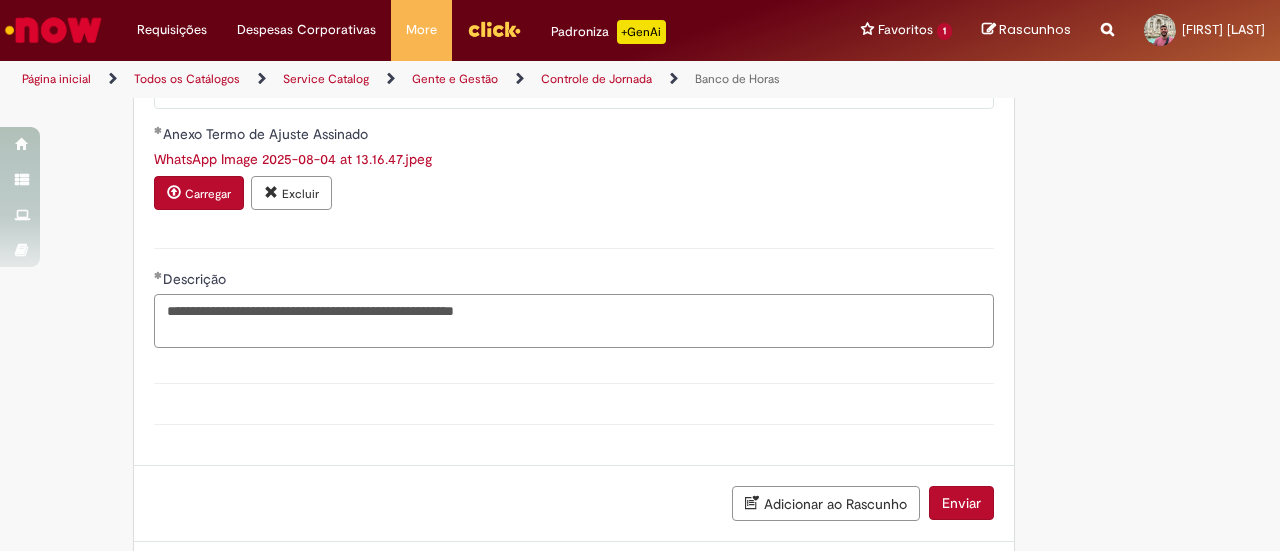 click on "**********" at bounding box center (574, 320) 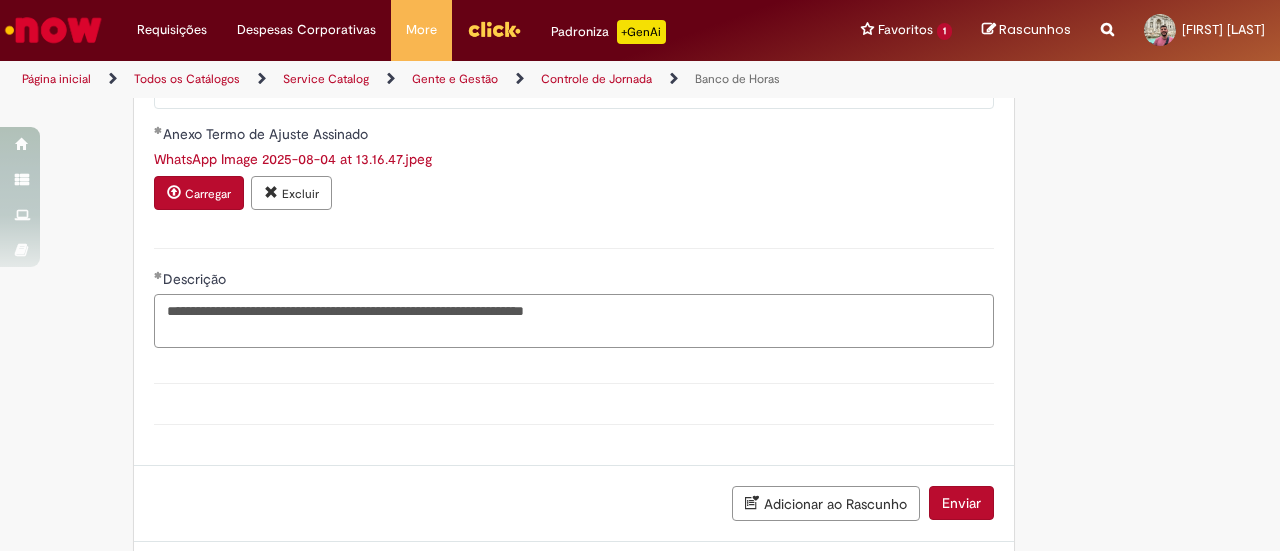 click on "**********" at bounding box center [574, 320] 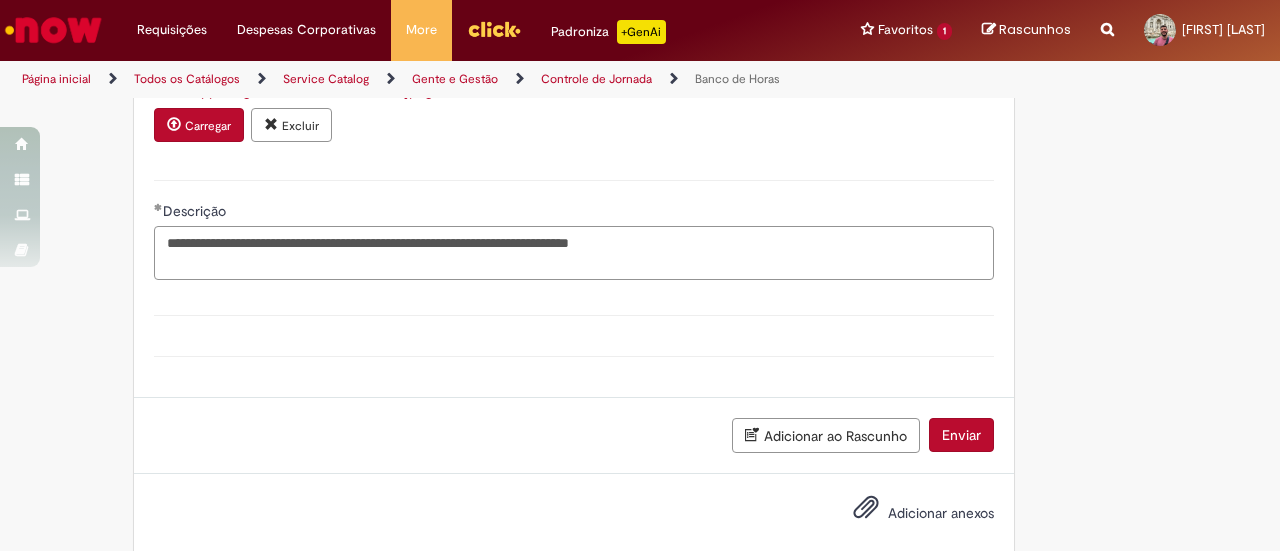 scroll, scrollTop: 2100, scrollLeft: 0, axis: vertical 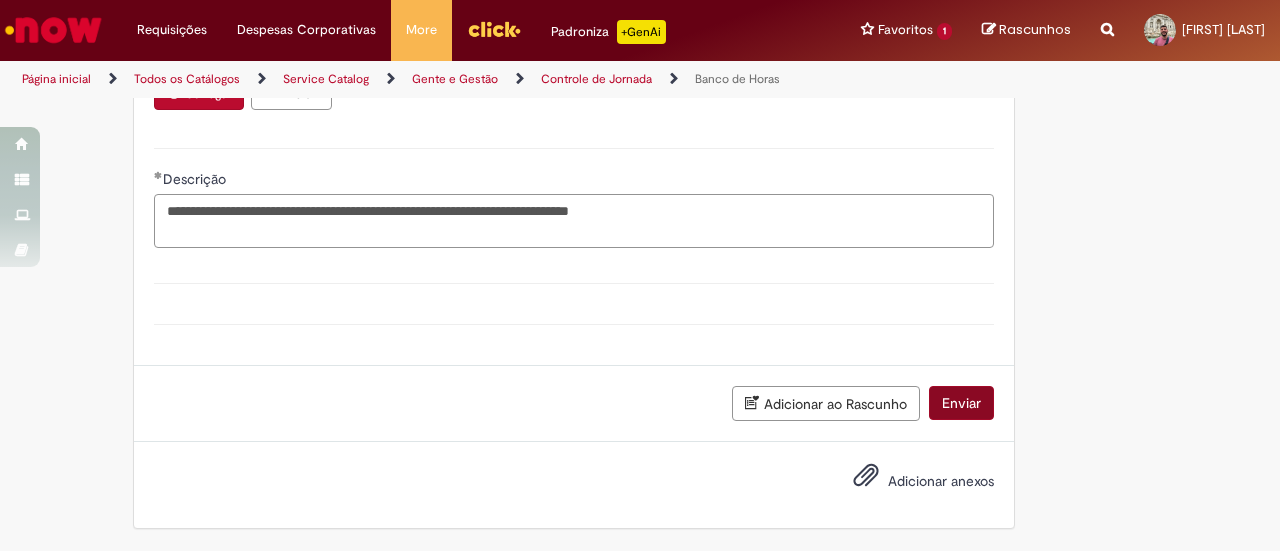type on "**********" 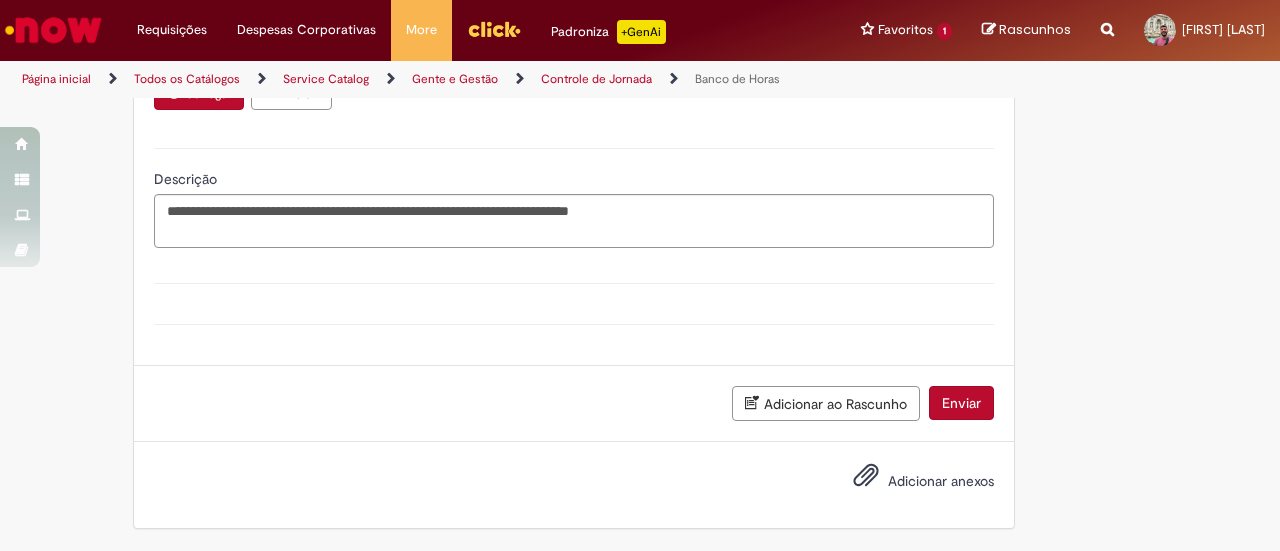click on "Enviar" at bounding box center (961, 403) 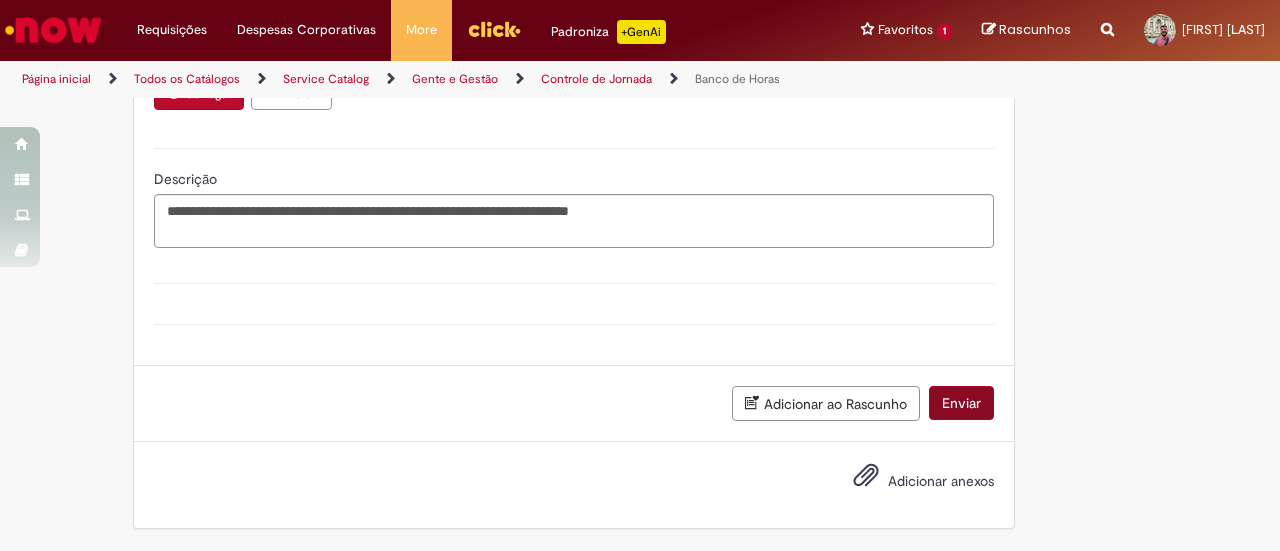 scroll, scrollTop: 2058, scrollLeft: 0, axis: vertical 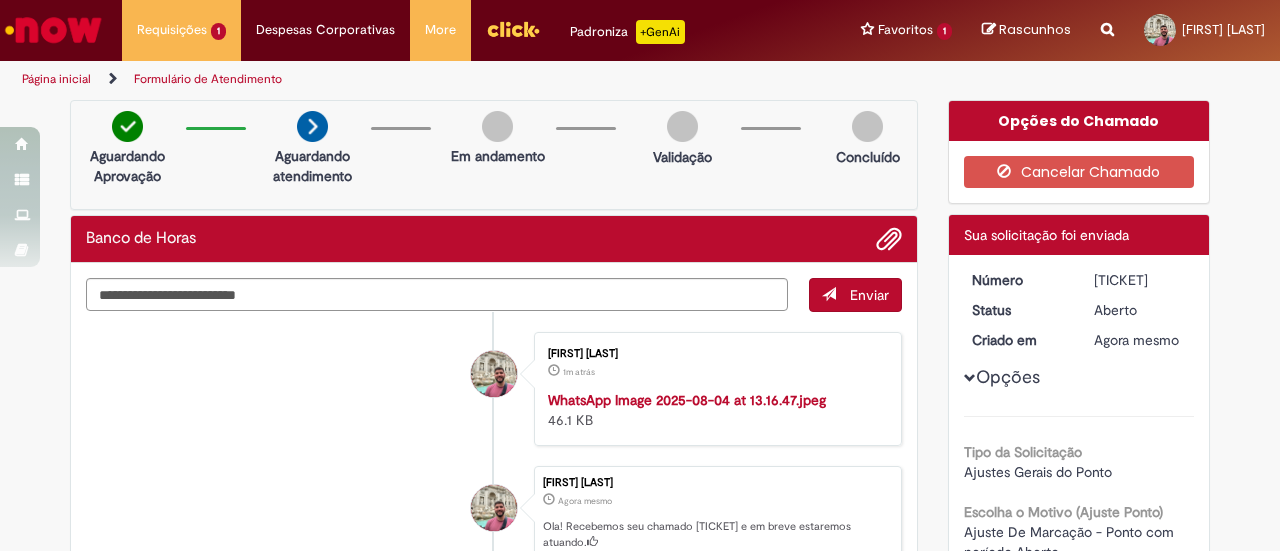 drag, startPoint x: 1091, startPoint y: 279, endPoint x: 1144, endPoint y: 278, distance: 53.009434 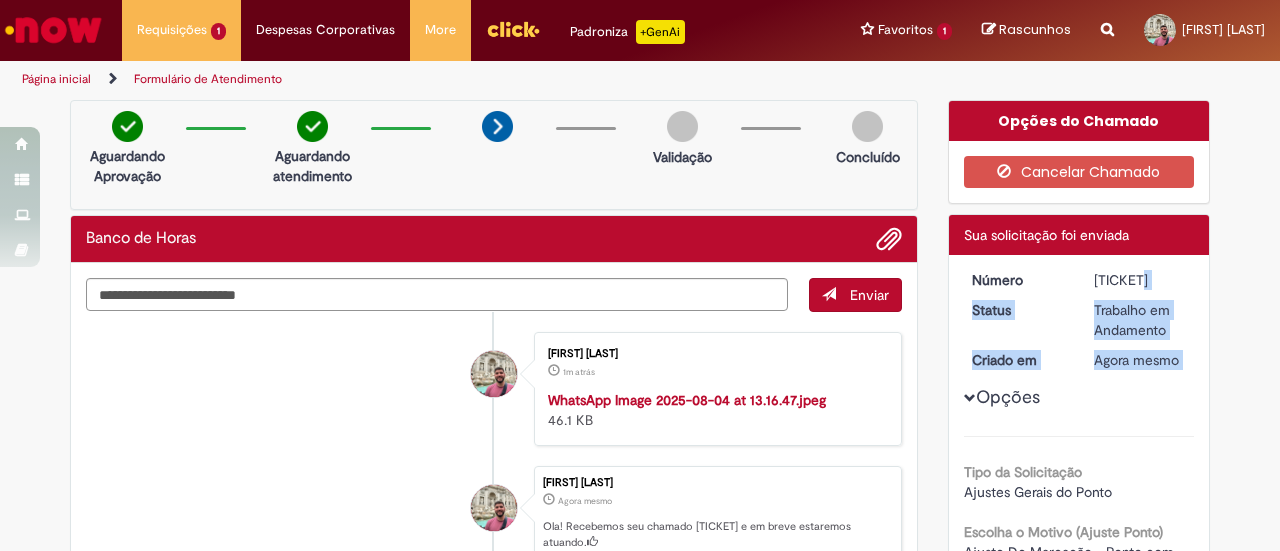 drag, startPoint x: 1172, startPoint y: 278, endPoint x: 1078, endPoint y: 279, distance: 94.00532 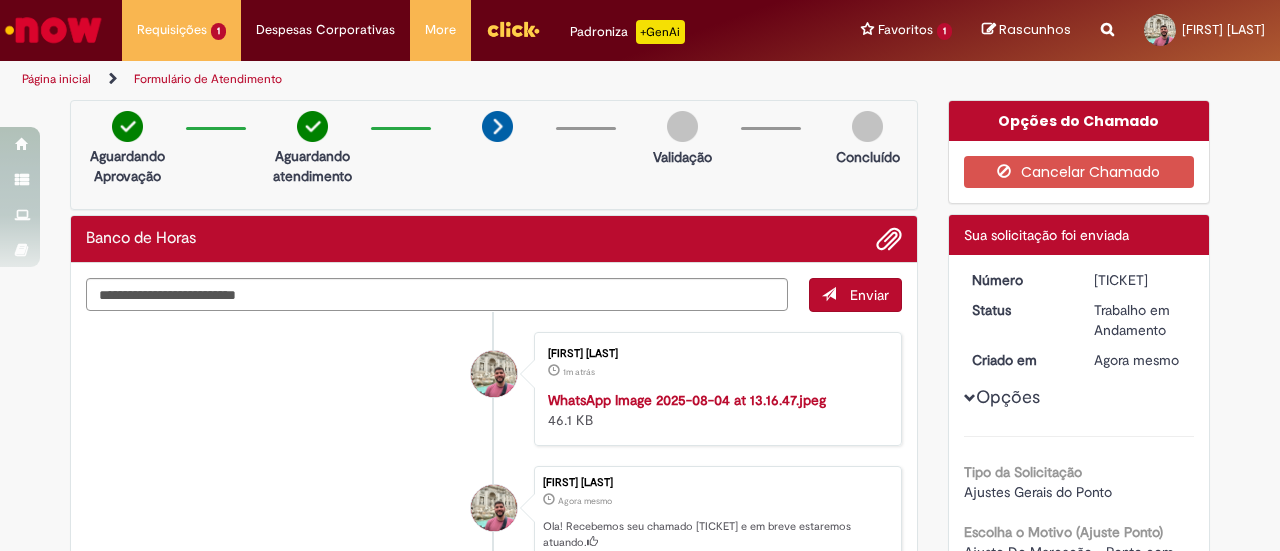 click on "[TICKET]" at bounding box center [1140, 280] 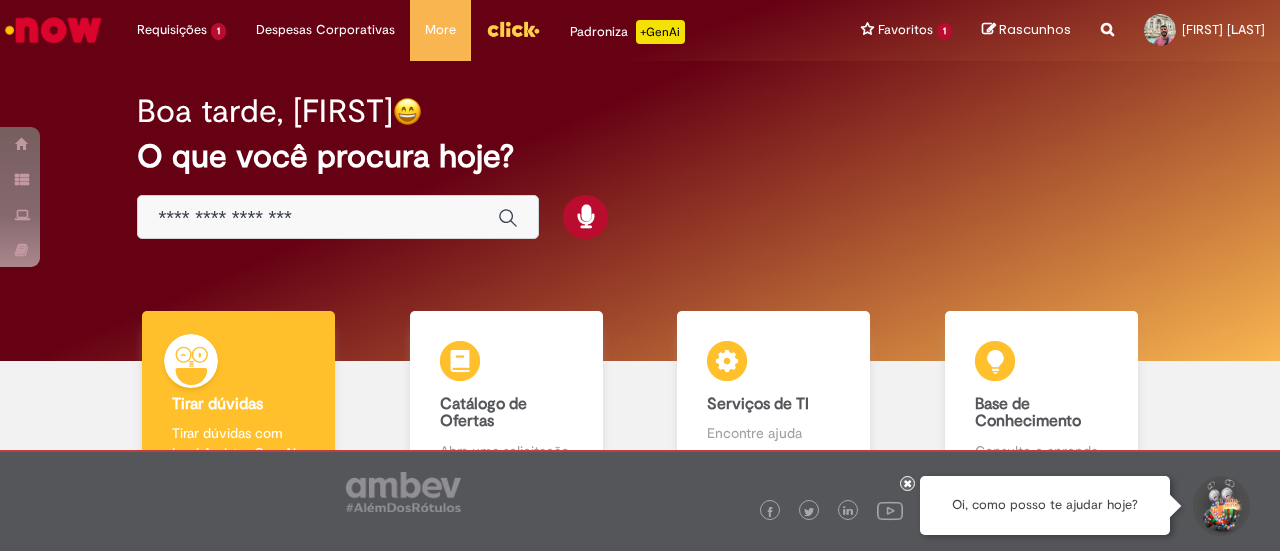 scroll, scrollTop: 0, scrollLeft: 0, axis: both 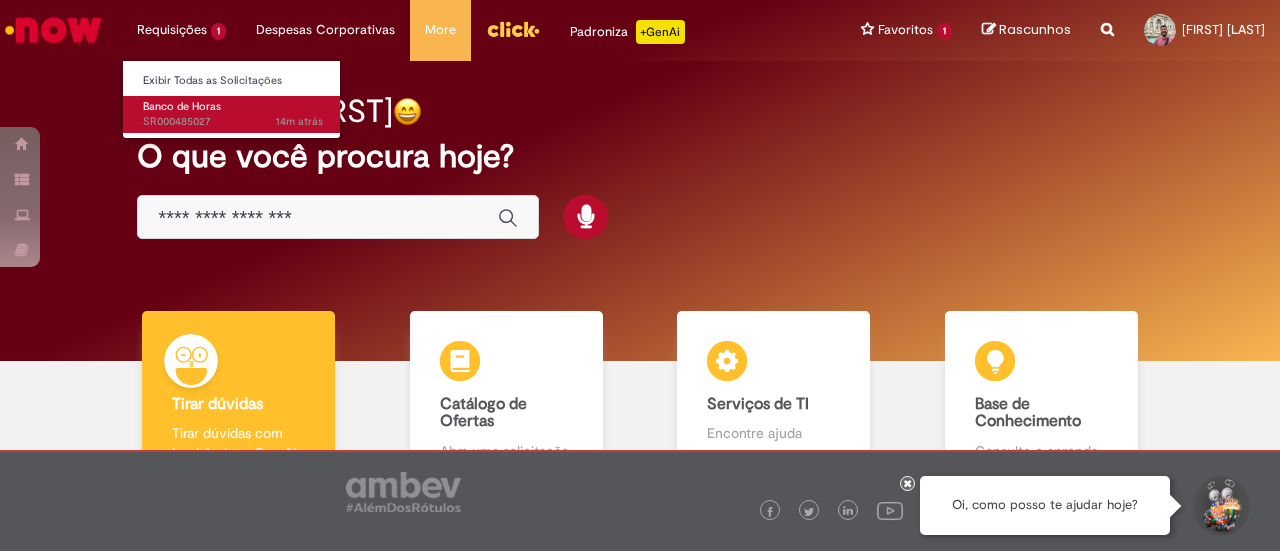 click on "Banco de Horas" at bounding box center (182, 106) 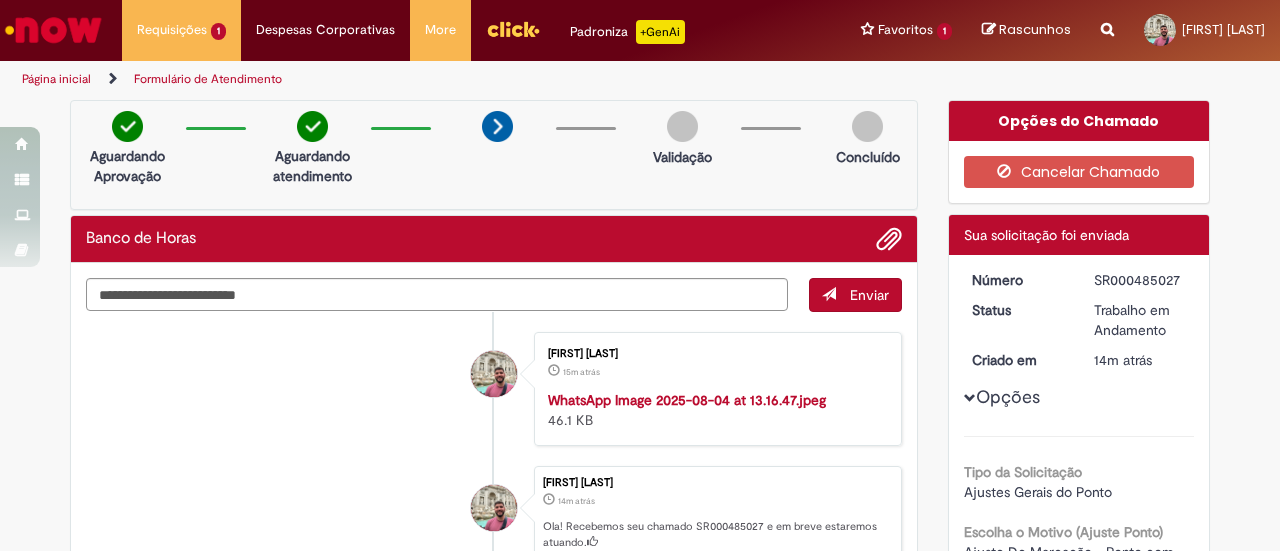 drag, startPoint x: 1174, startPoint y: 278, endPoint x: 1088, endPoint y: 275, distance: 86.05231 